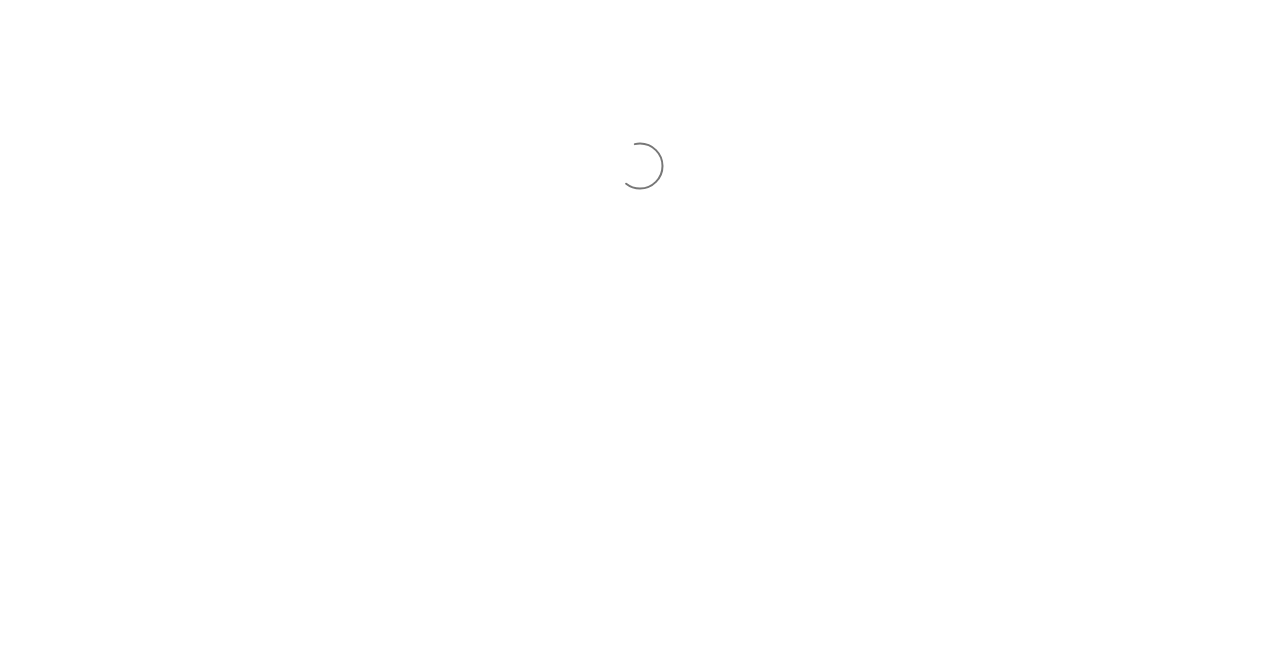 scroll, scrollTop: 0, scrollLeft: 0, axis: both 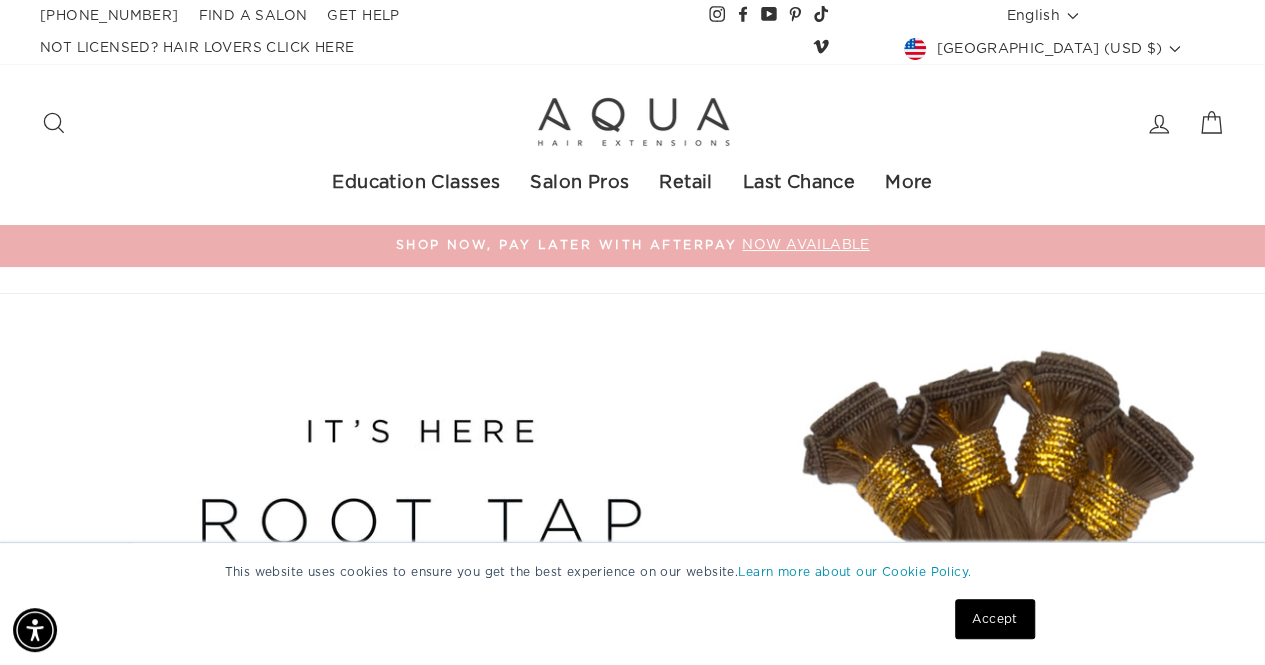 click 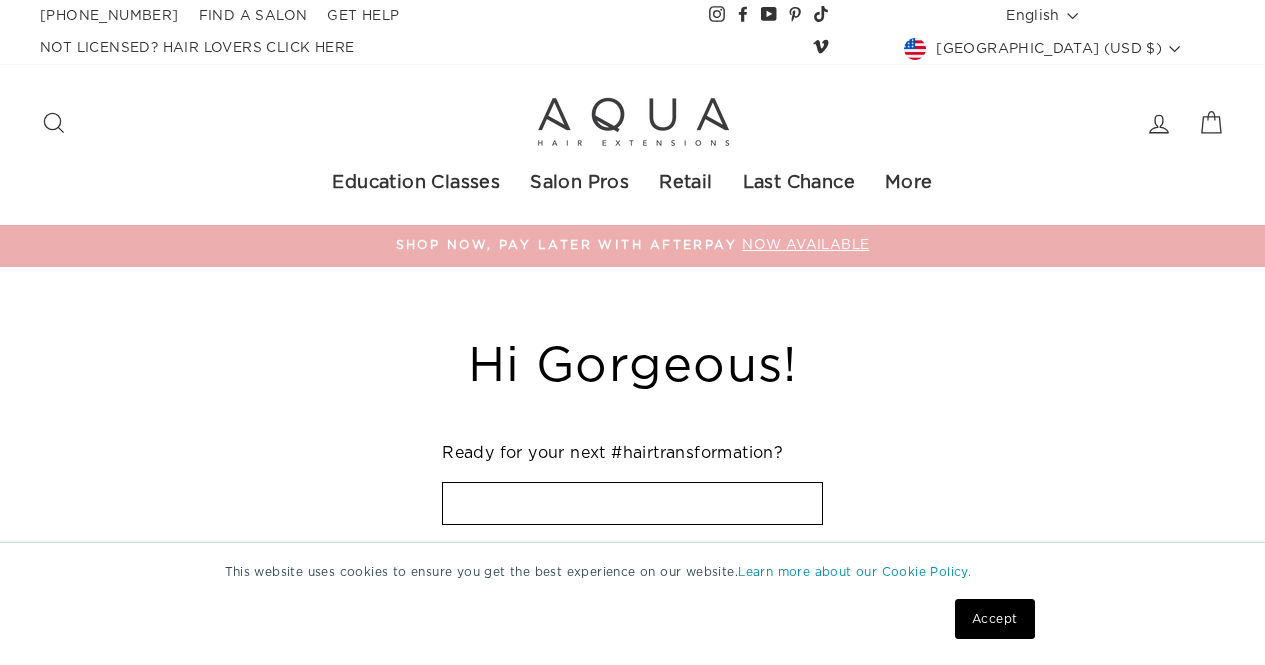 scroll, scrollTop: 0, scrollLeft: 0, axis: both 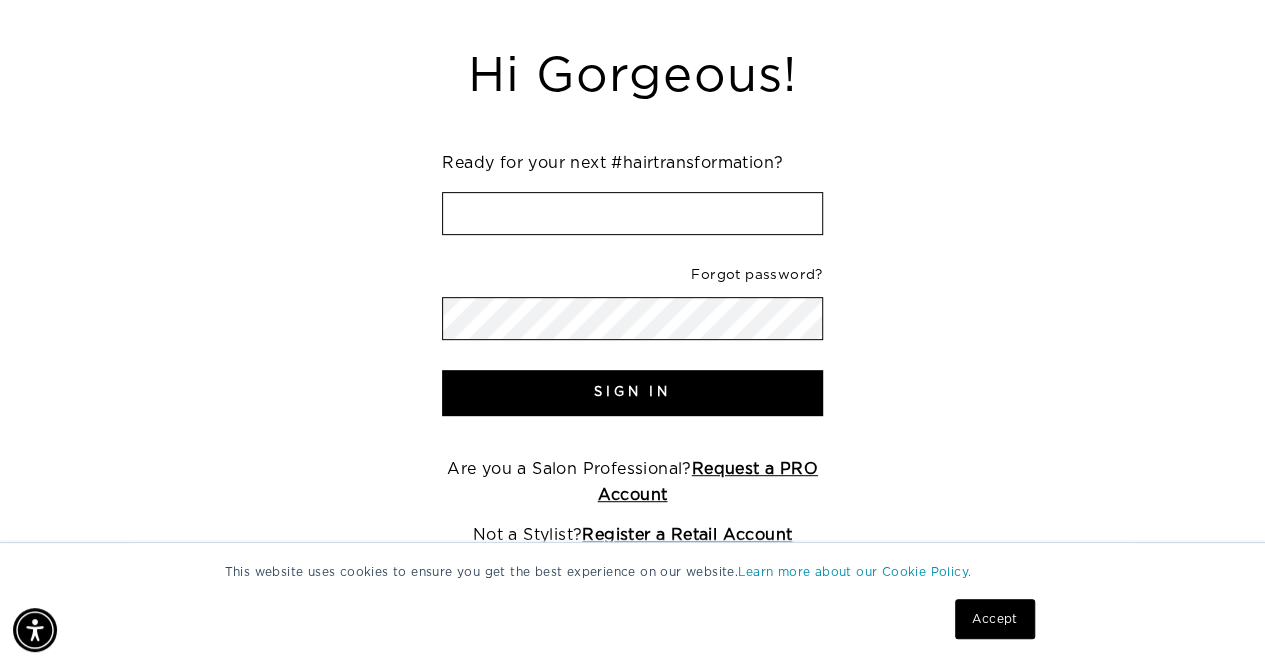 click at bounding box center (632, 214) 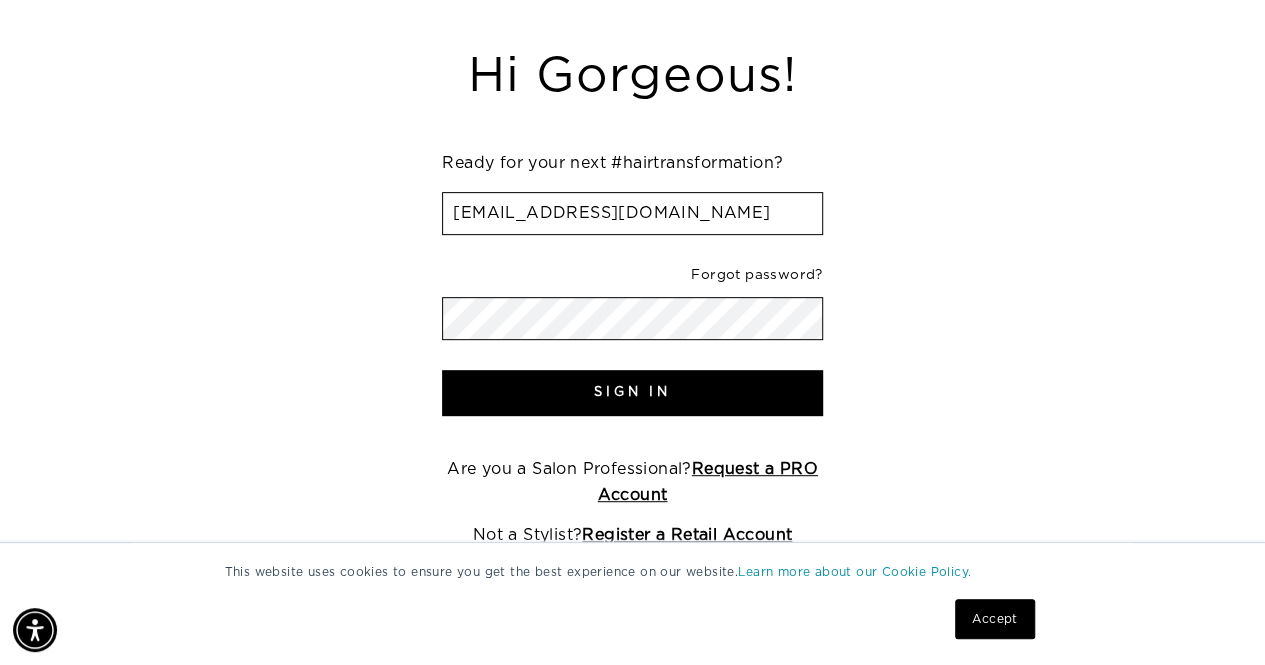 click on "privateclients2023@gmail.com" at bounding box center (632, 214) 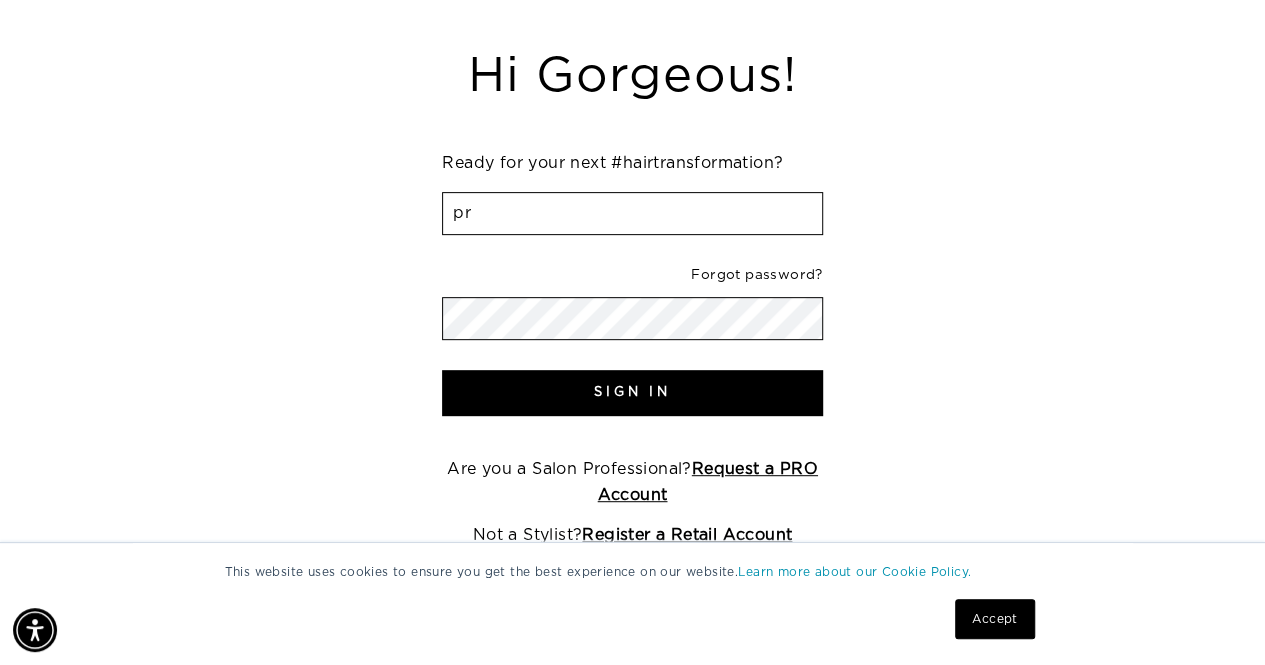 type on "p" 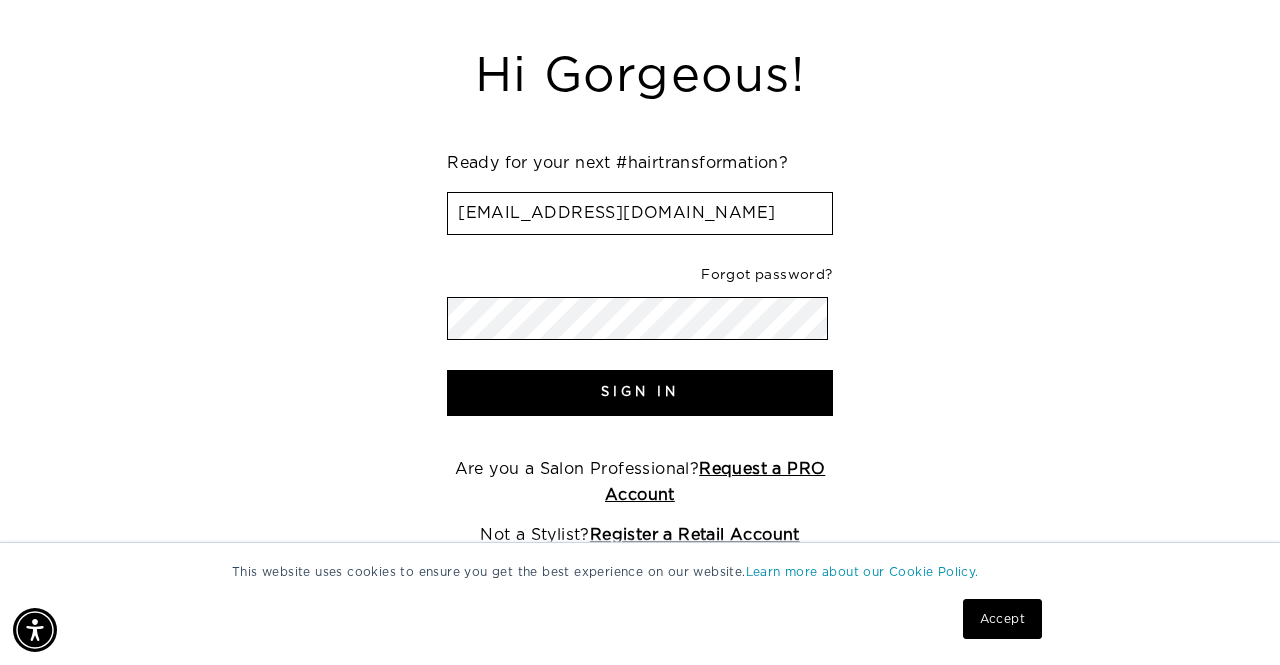 type on "[EMAIL_ADDRESS][DOMAIN_NAME]" 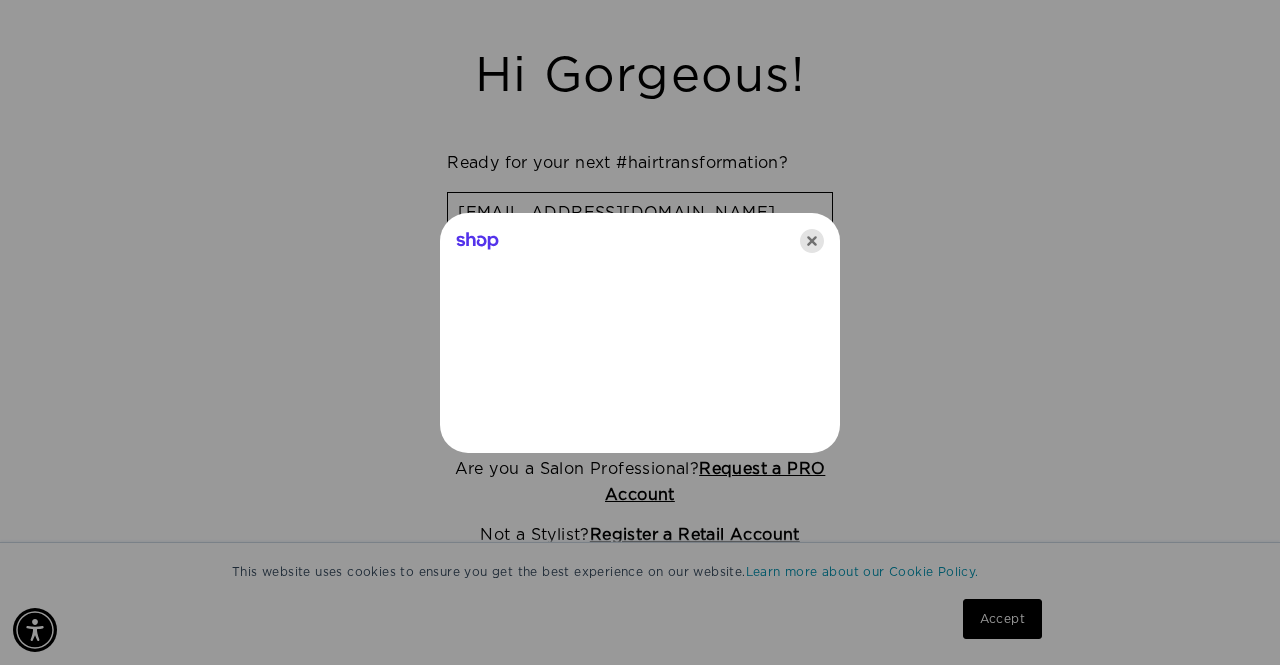 click 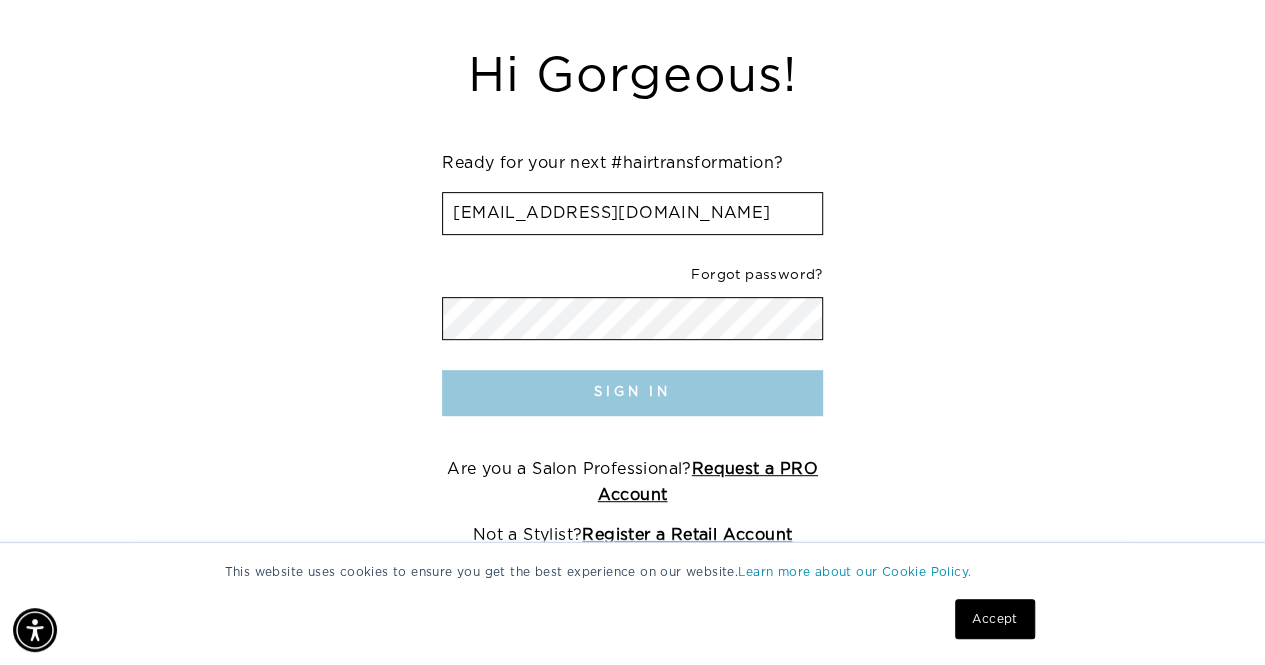 click on "Sign In" at bounding box center (632, 393) 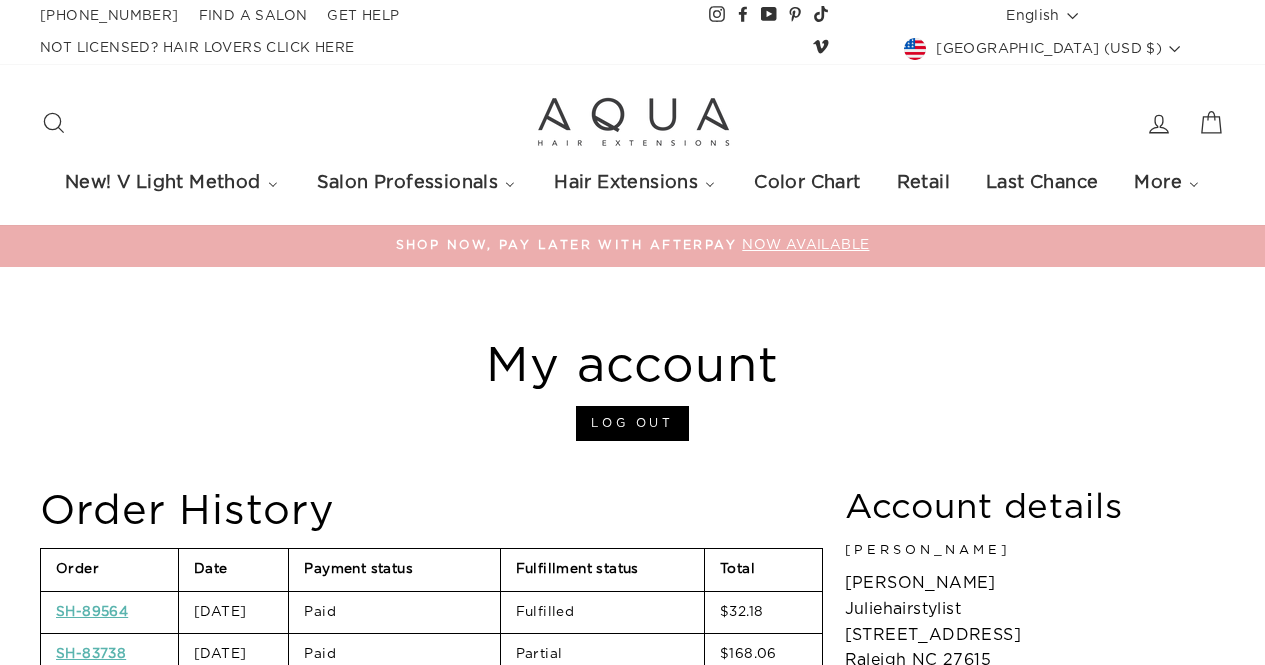 scroll, scrollTop: 0, scrollLeft: 0, axis: both 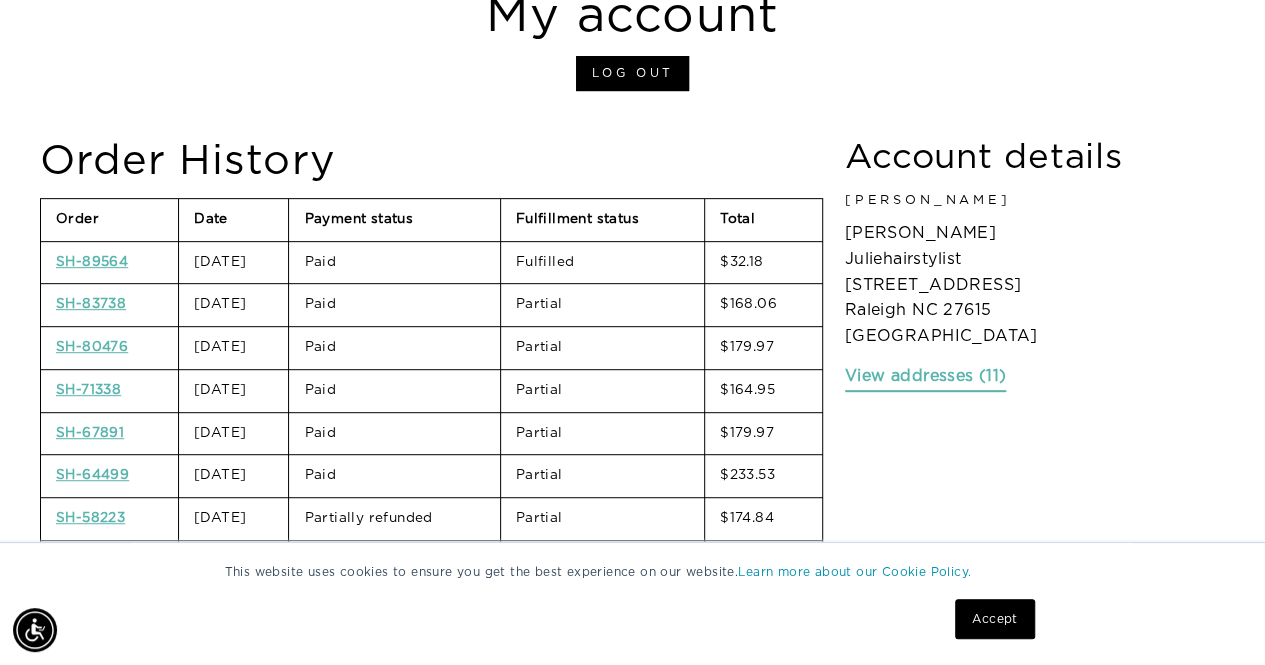 click on "View addresses (11)" at bounding box center (926, 377) 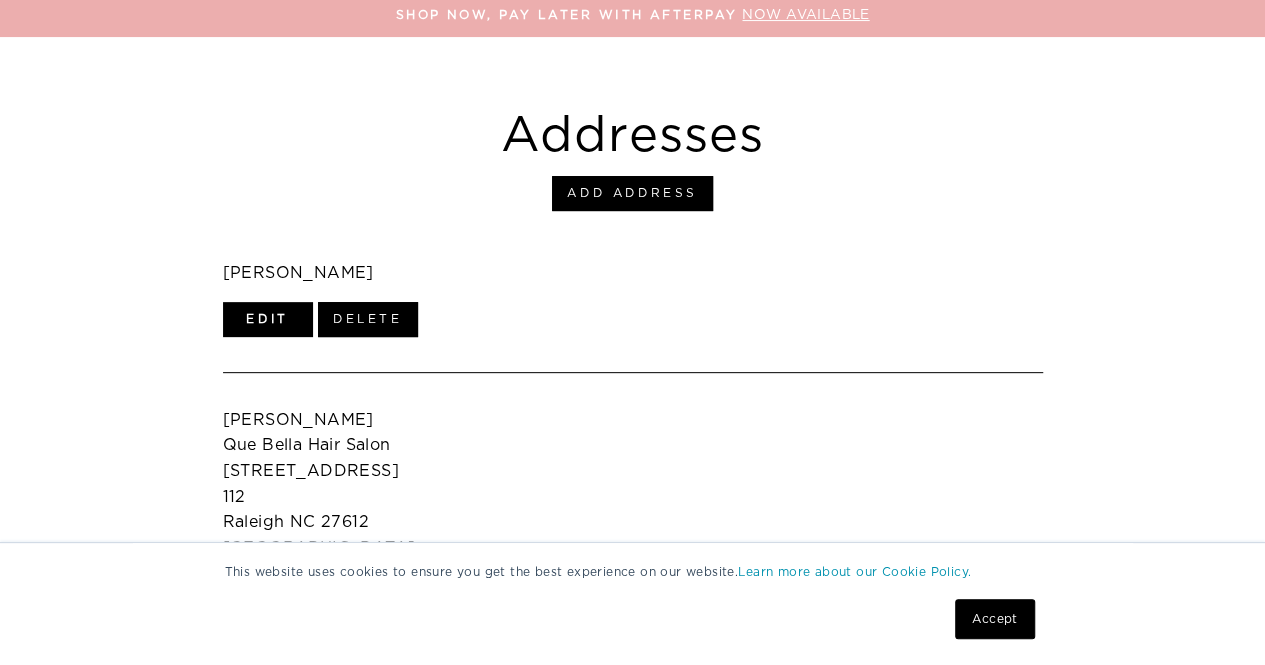 scroll, scrollTop: 0, scrollLeft: 0, axis: both 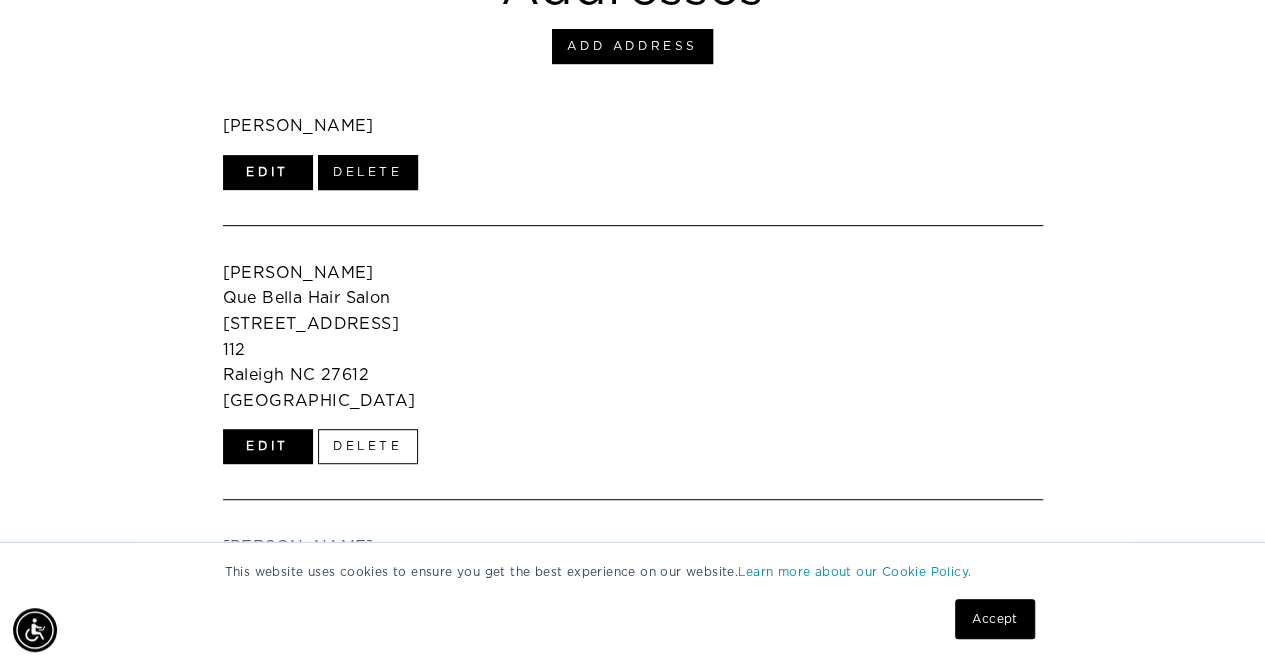 click on "Delete" at bounding box center [368, 446] 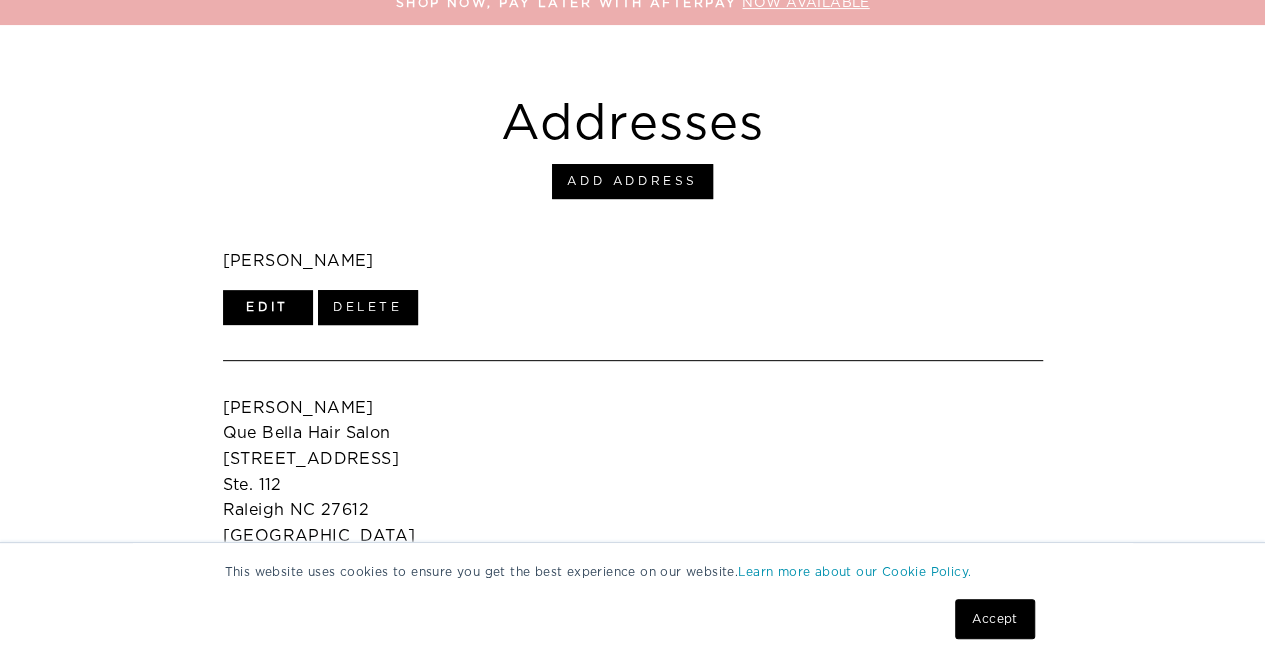 scroll, scrollTop: 278, scrollLeft: 0, axis: vertical 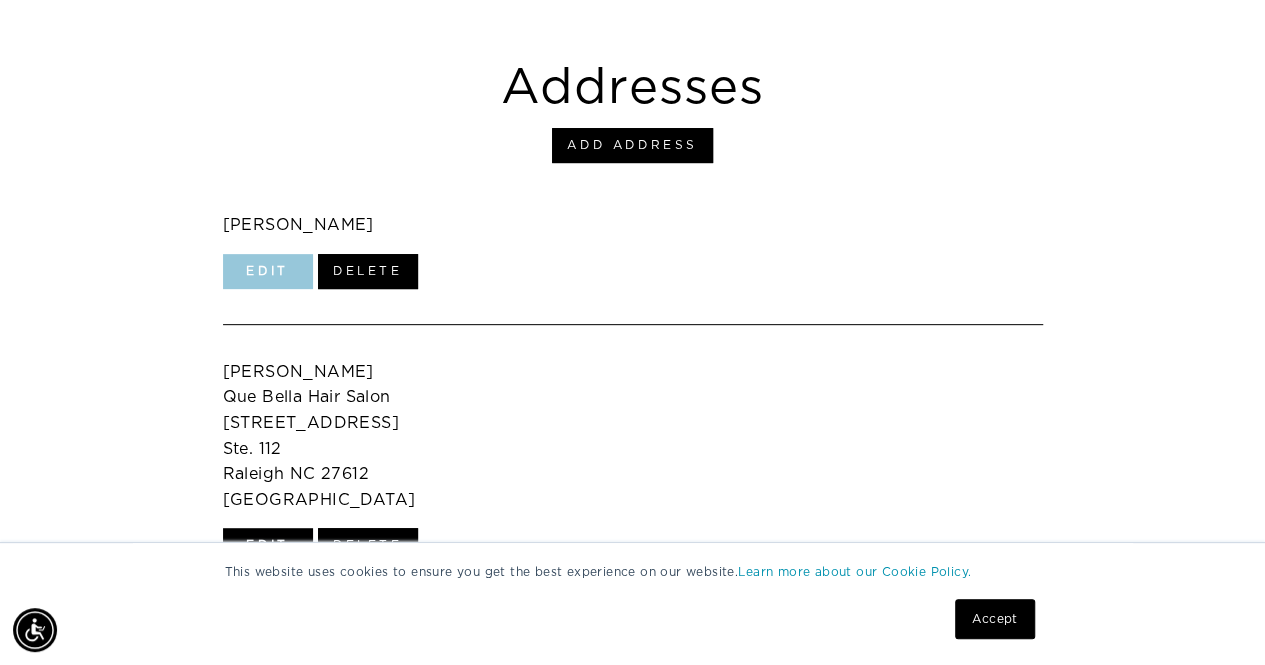 click on "Edit" at bounding box center [268, 271] 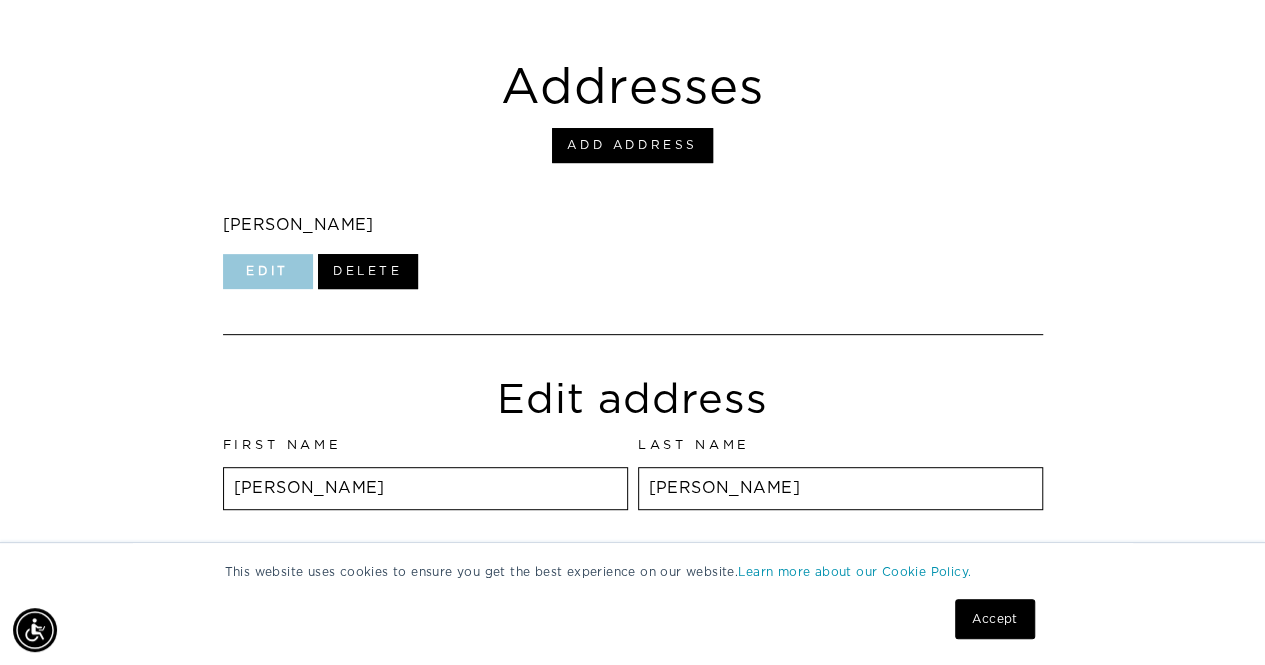scroll, scrollTop: 371, scrollLeft: 0, axis: vertical 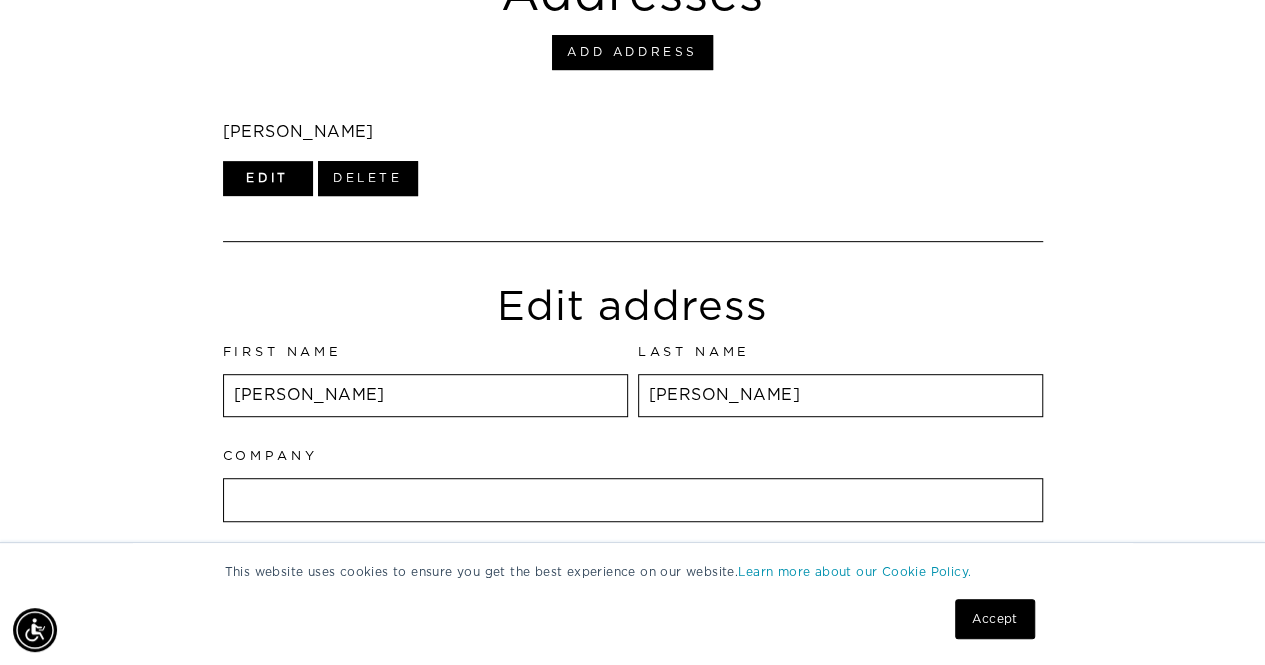 click on "Mancebo" at bounding box center (840, 396) 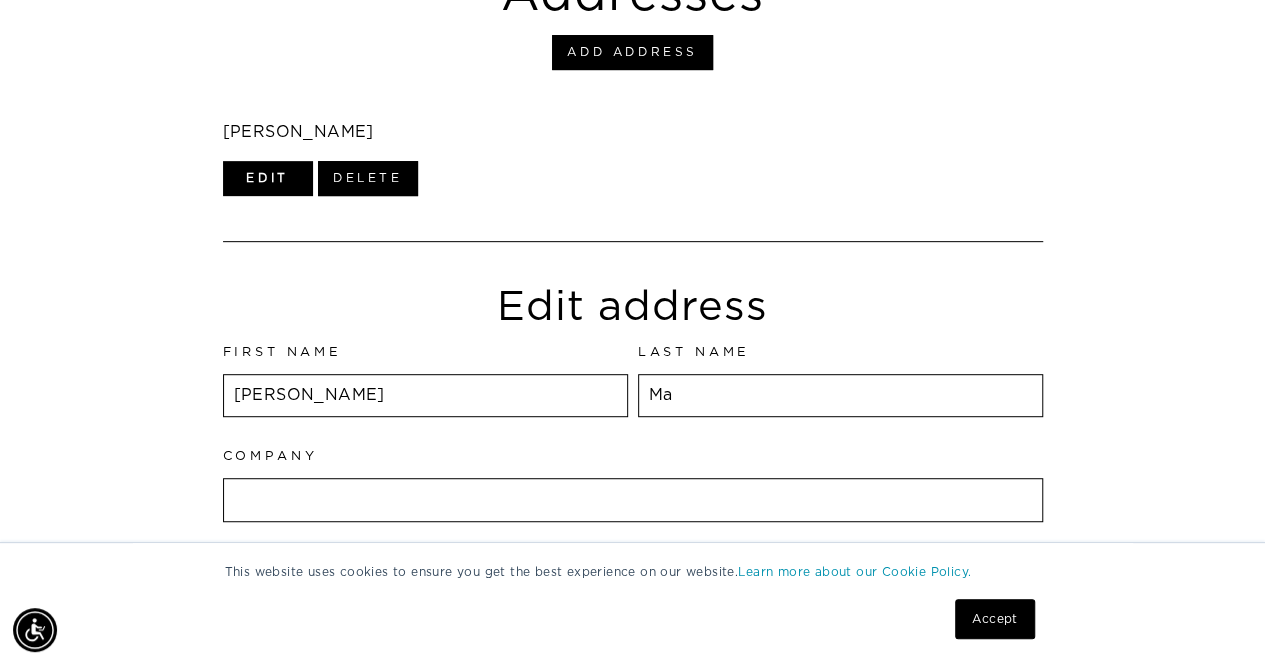 type on "M" 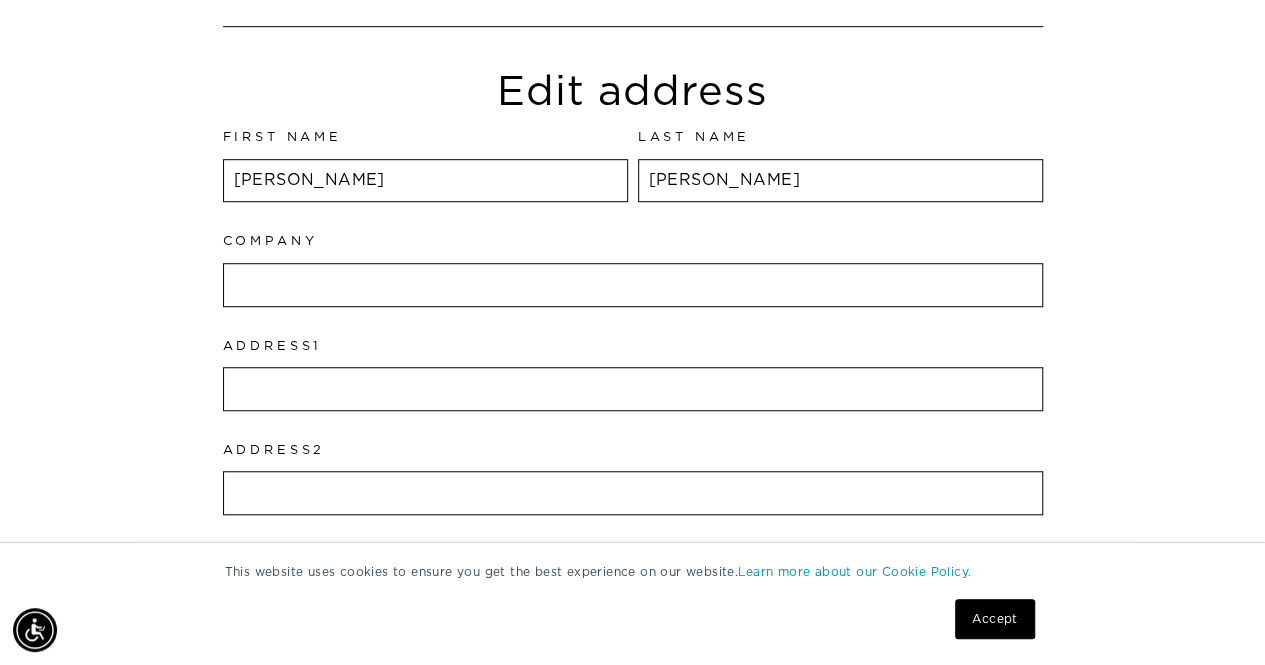 scroll, scrollTop: 532, scrollLeft: 0, axis: vertical 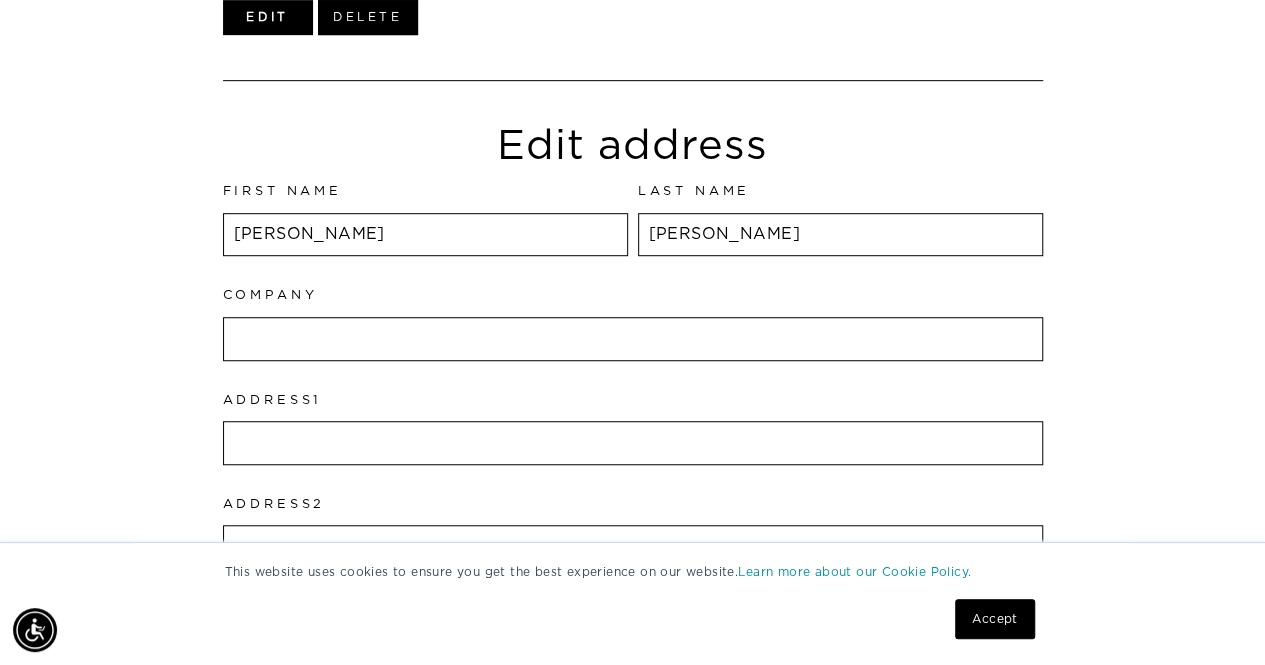 click on "Julieta" at bounding box center [425, 235] 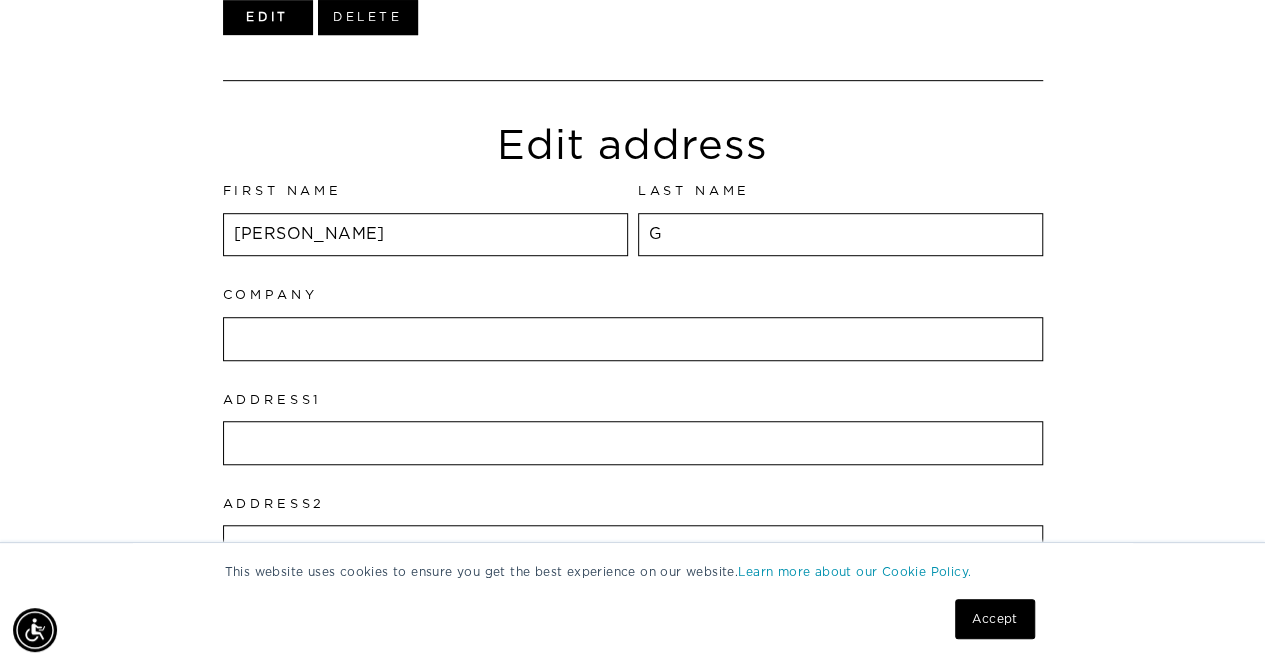 type on "G" 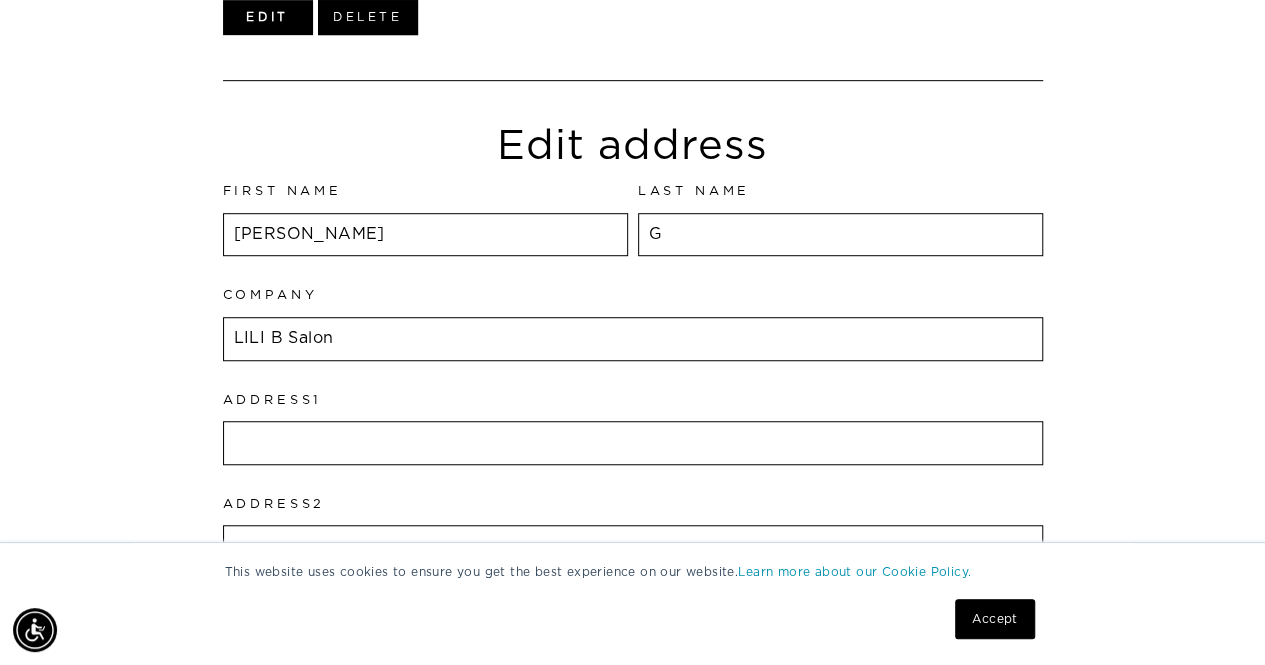 type on "LILI B Salon" 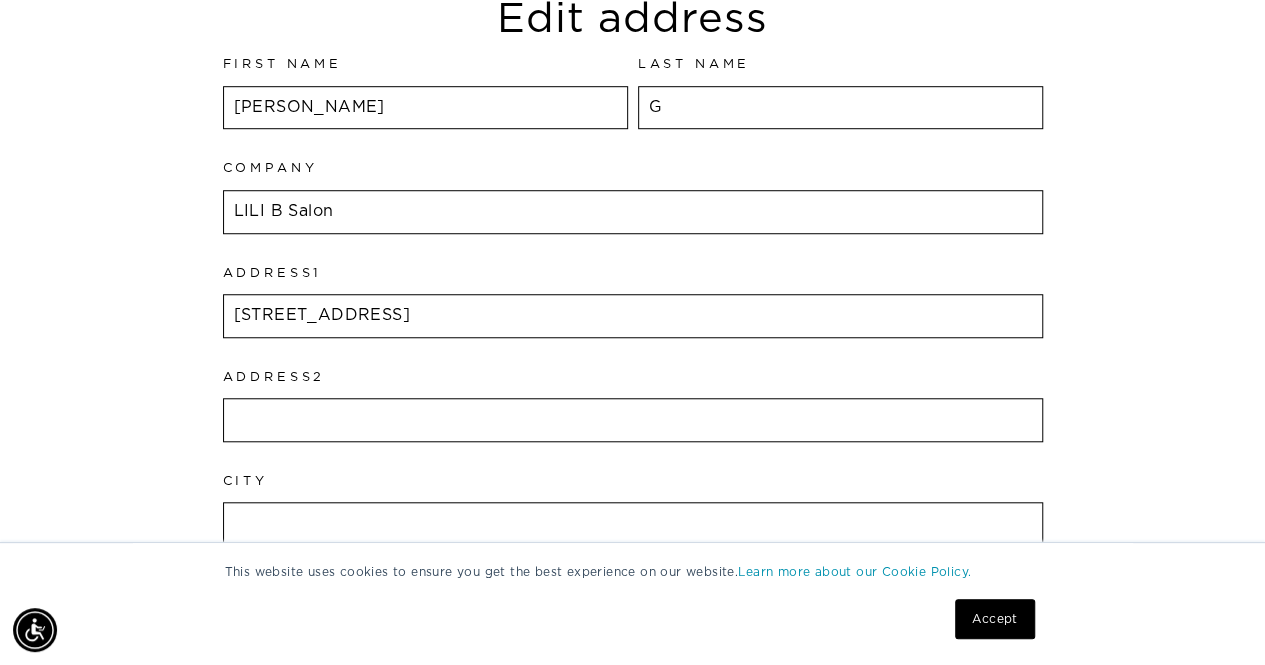scroll, scrollTop: 661, scrollLeft: 0, axis: vertical 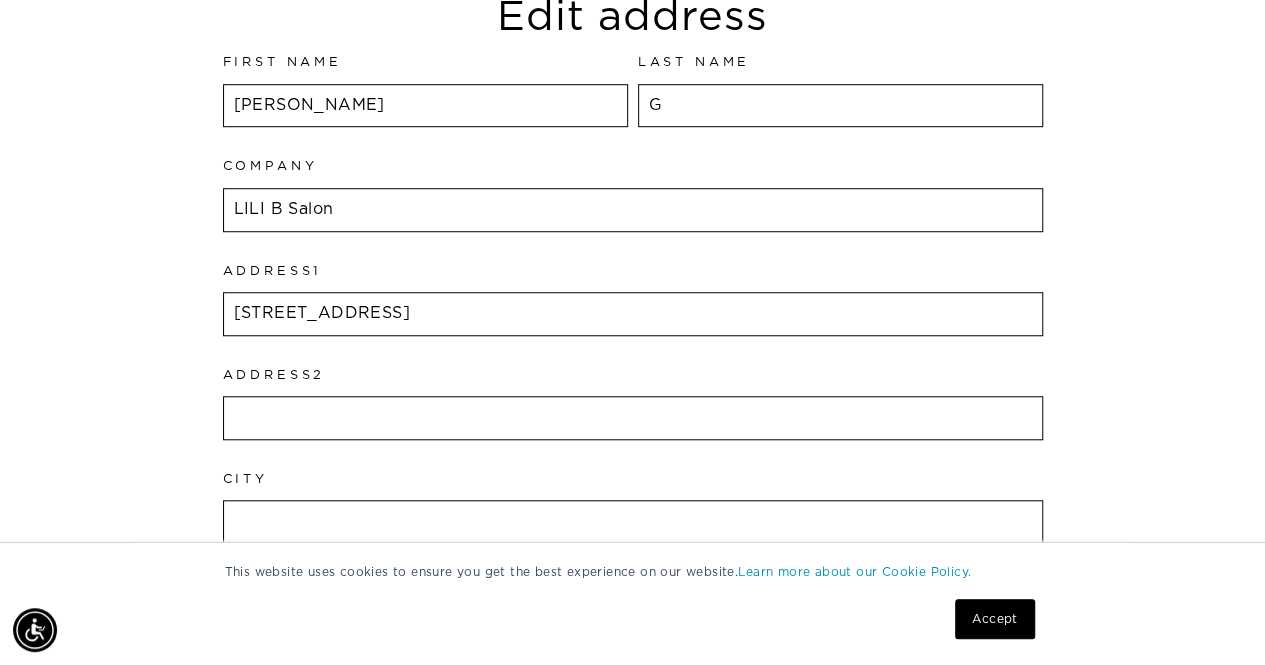 type on "176 S, Flamingo Rd, suite 34" 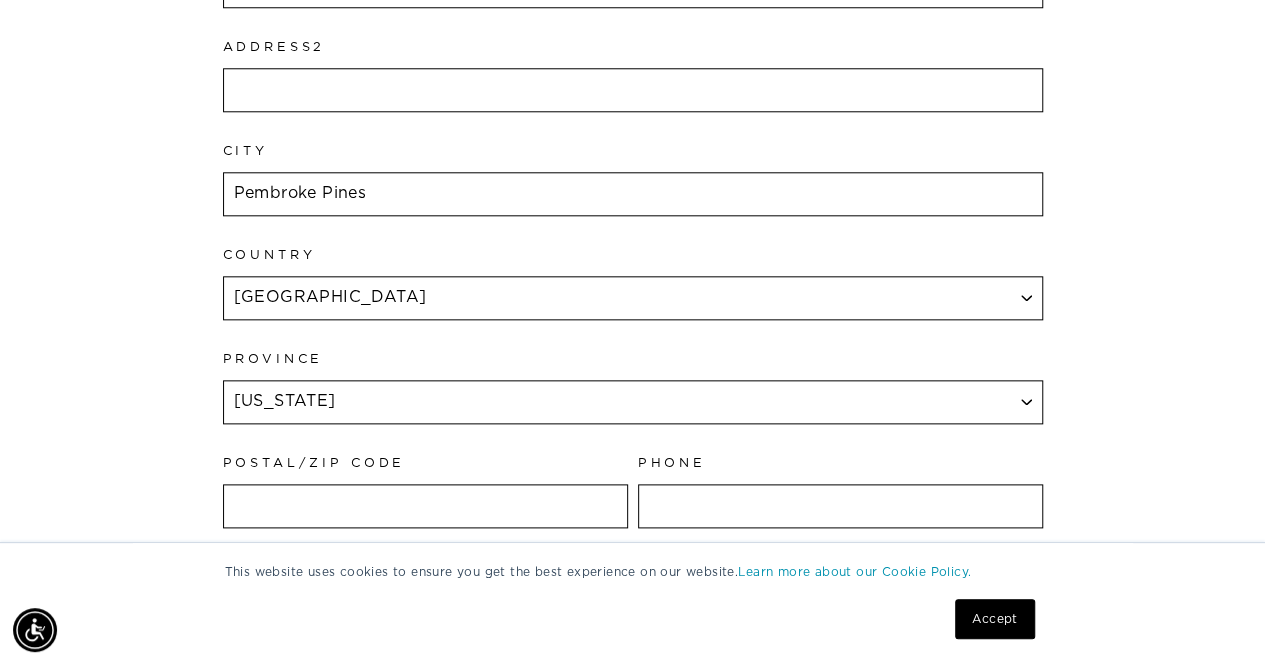 scroll, scrollTop: 998, scrollLeft: 0, axis: vertical 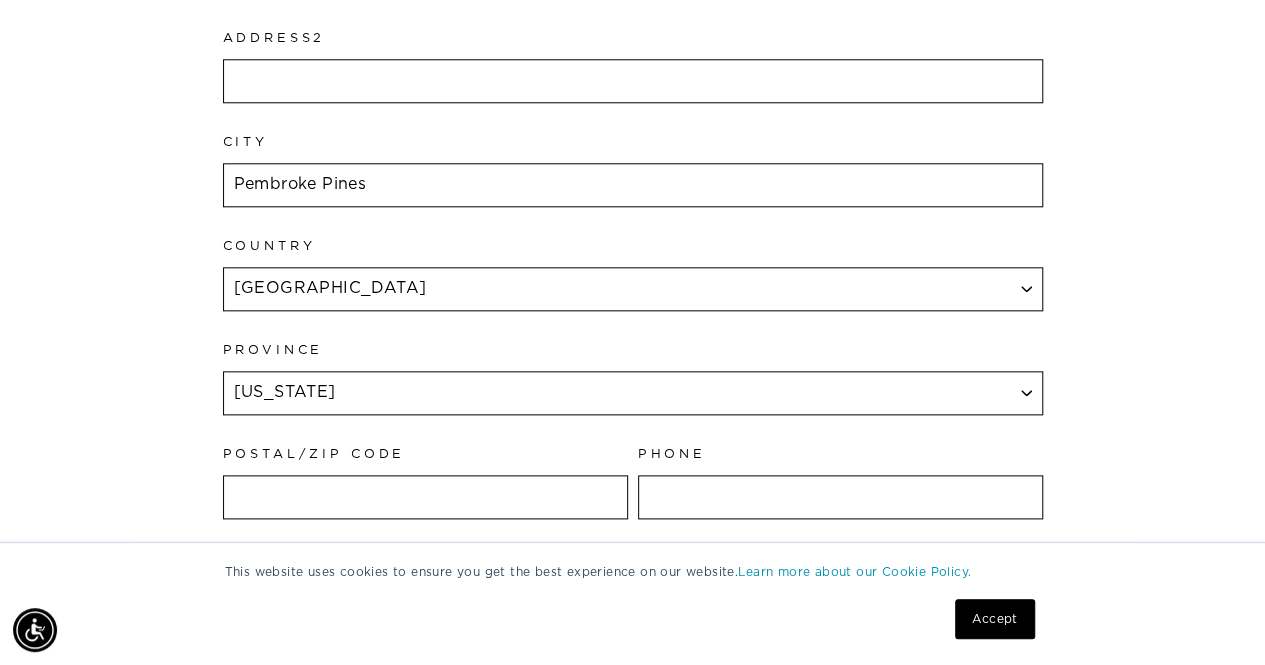 type on "Pembroke Pines" 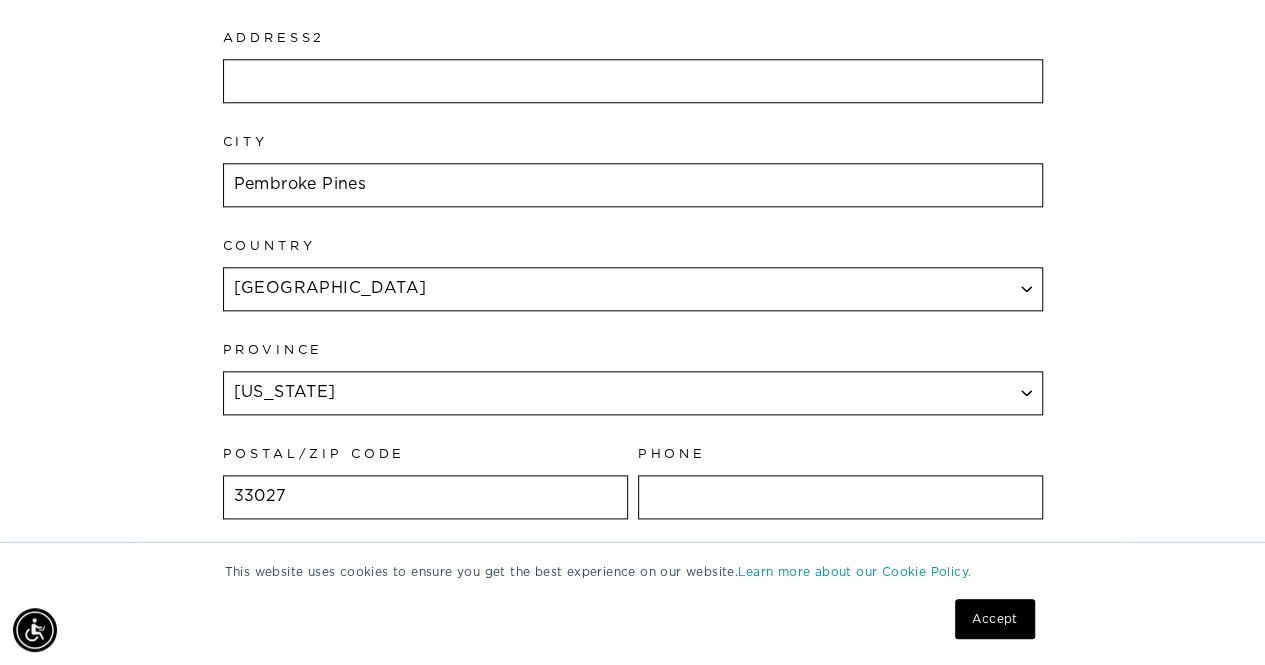 type on "33027" 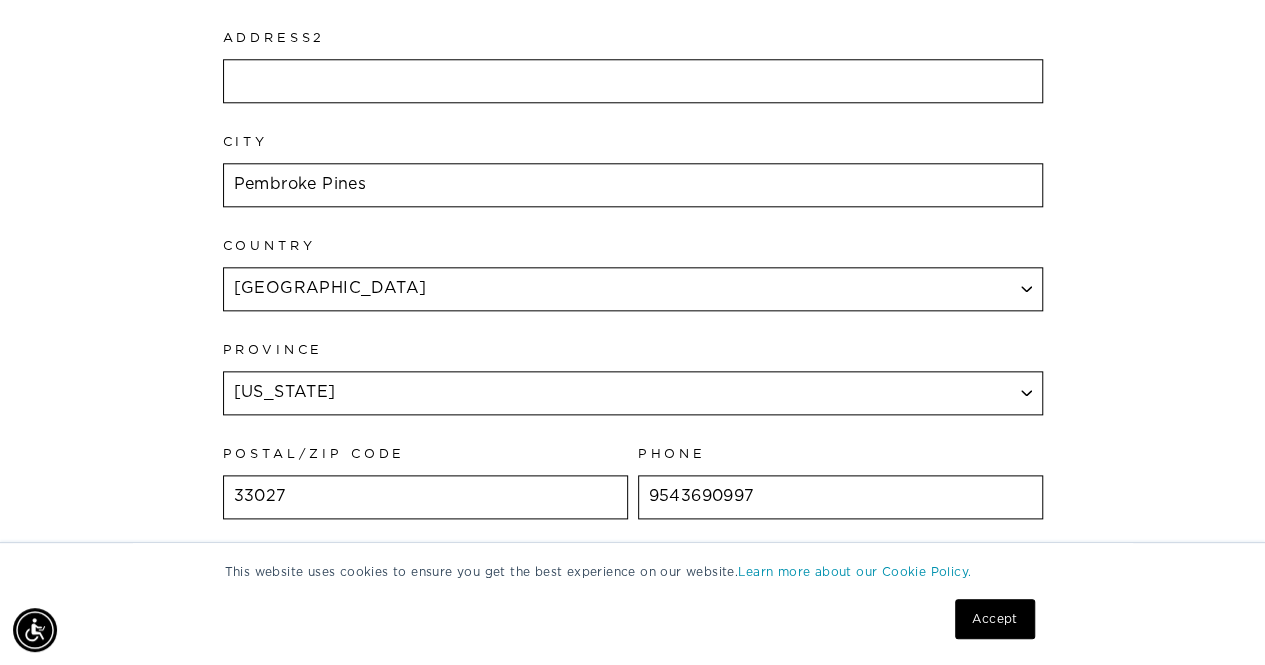 type on "9543690997" 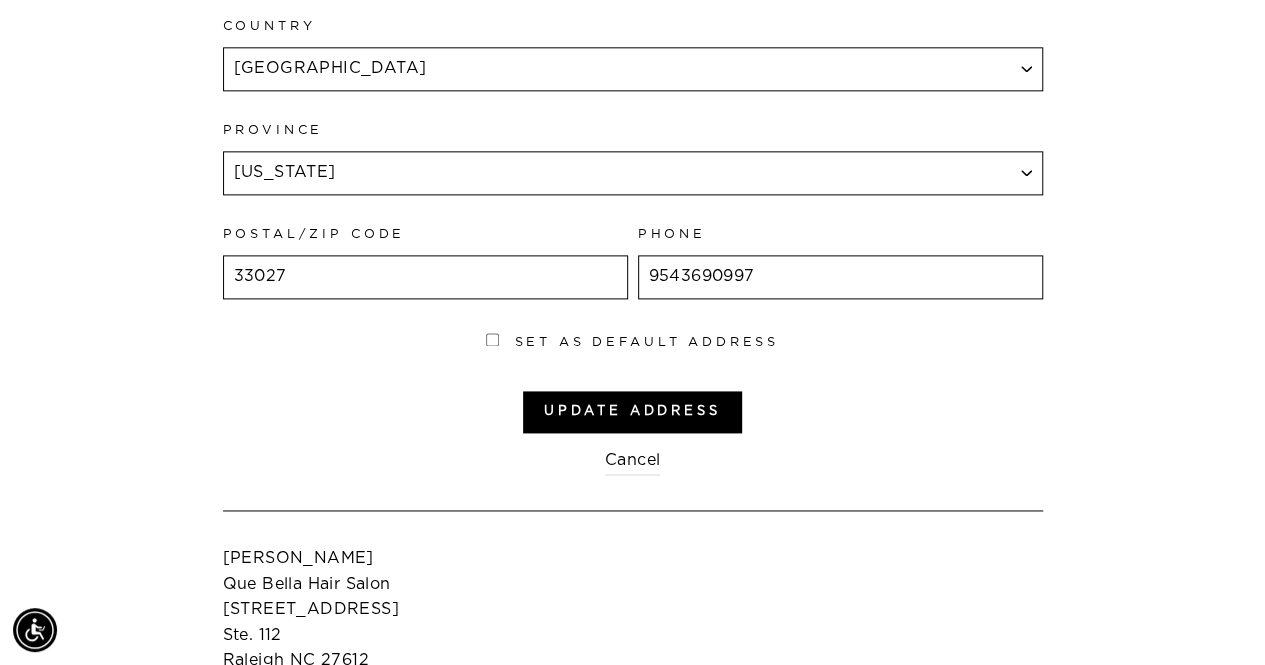 scroll, scrollTop: 1158, scrollLeft: 0, axis: vertical 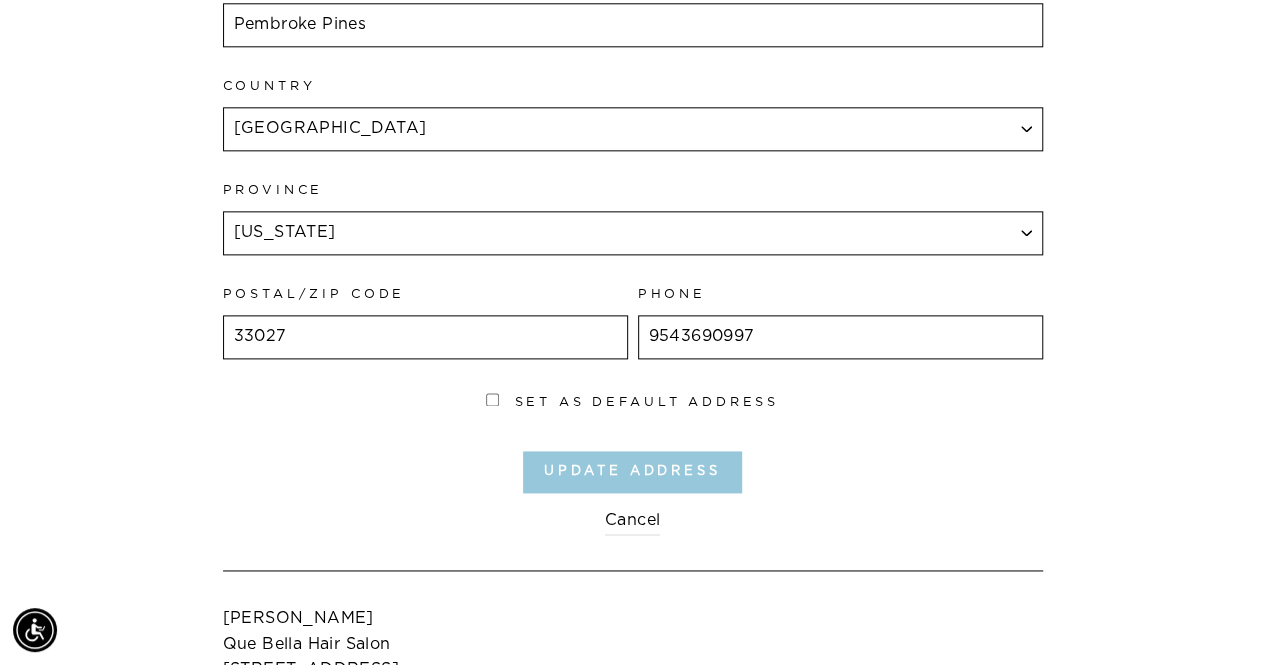 click on "Update address" at bounding box center (632, 472) 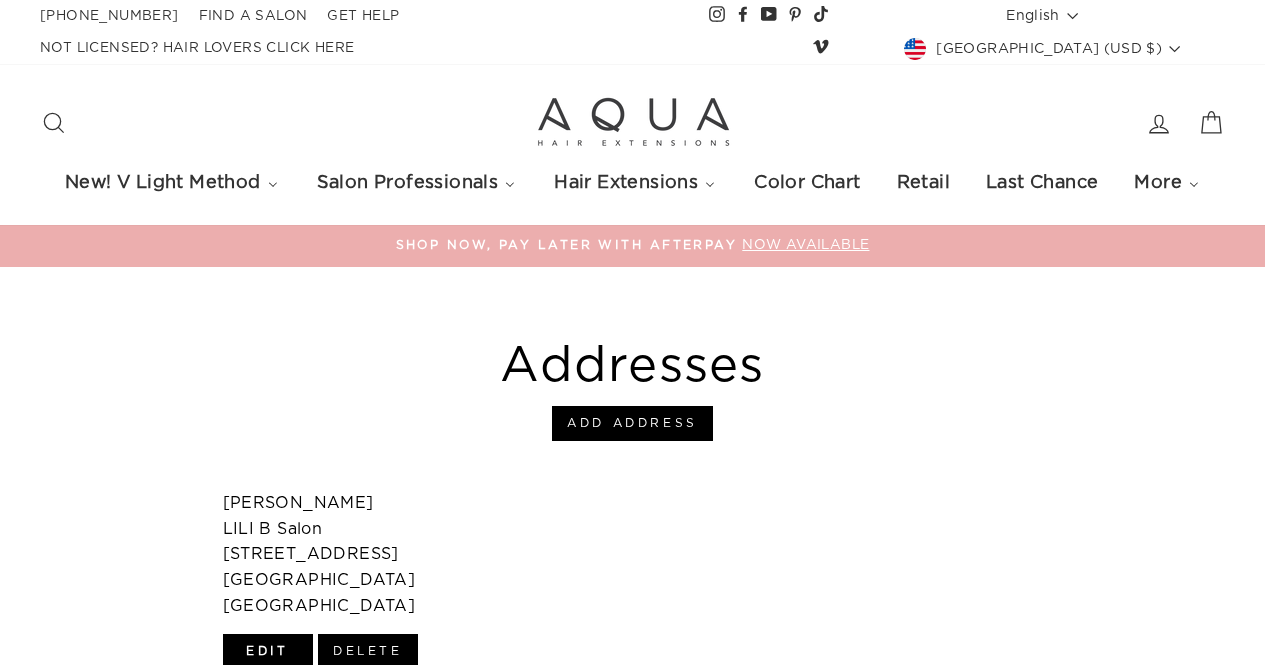 scroll, scrollTop: 0, scrollLeft: 0, axis: both 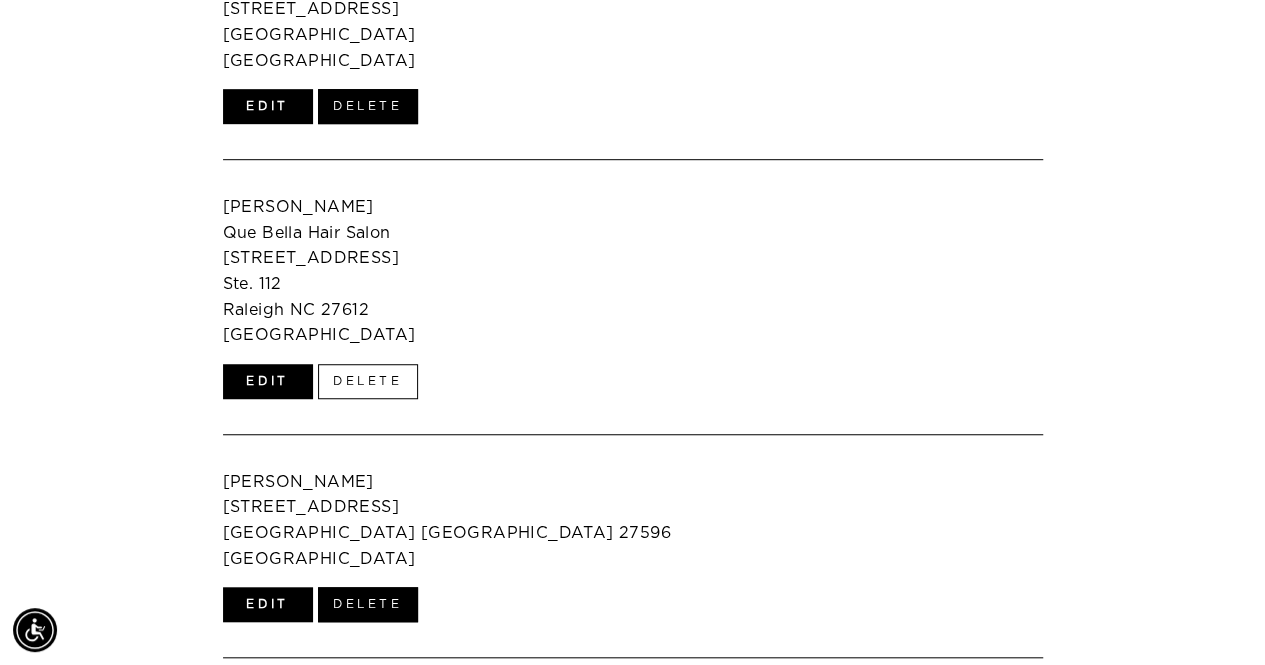 click on "Delete" at bounding box center (368, 381) 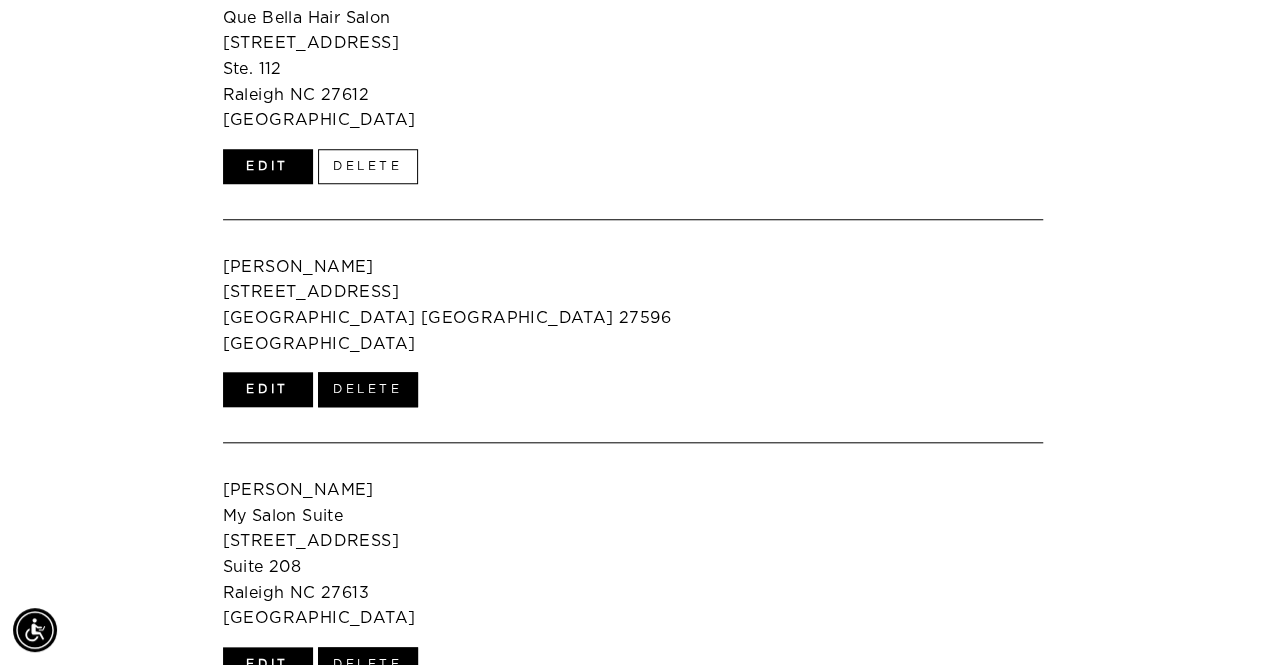 scroll, scrollTop: 792, scrollLeft: 0, axis: vertical 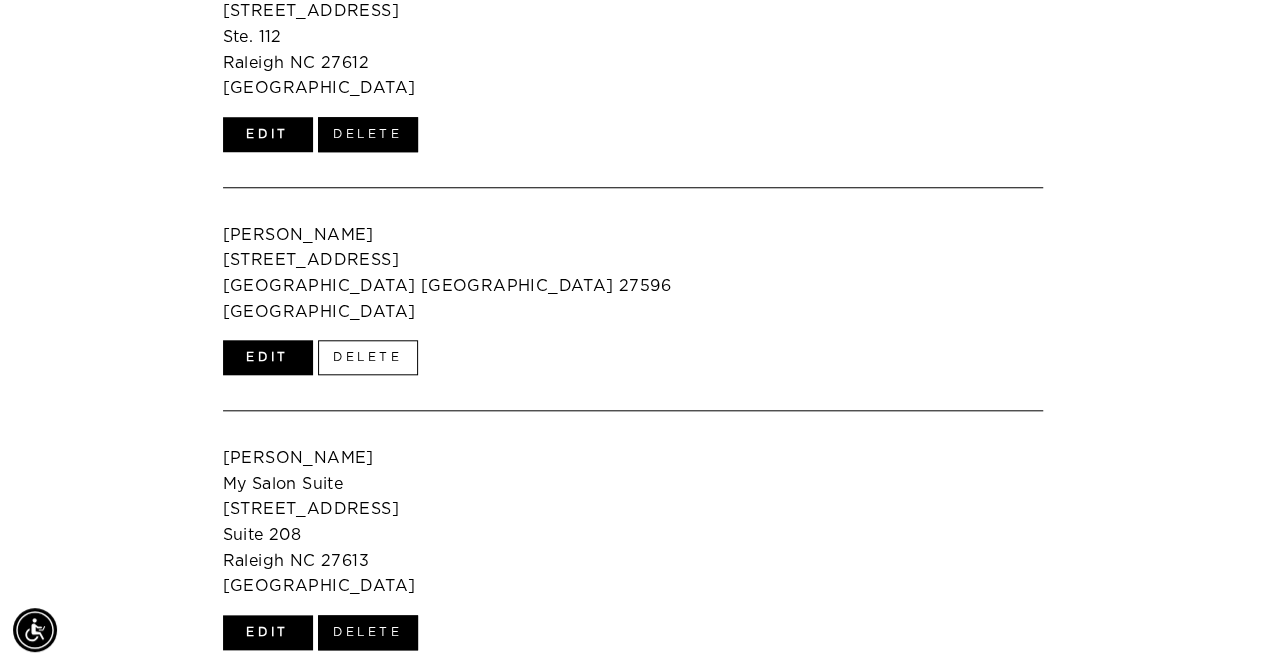 click on "Delete" at bounding box center (368, 357) 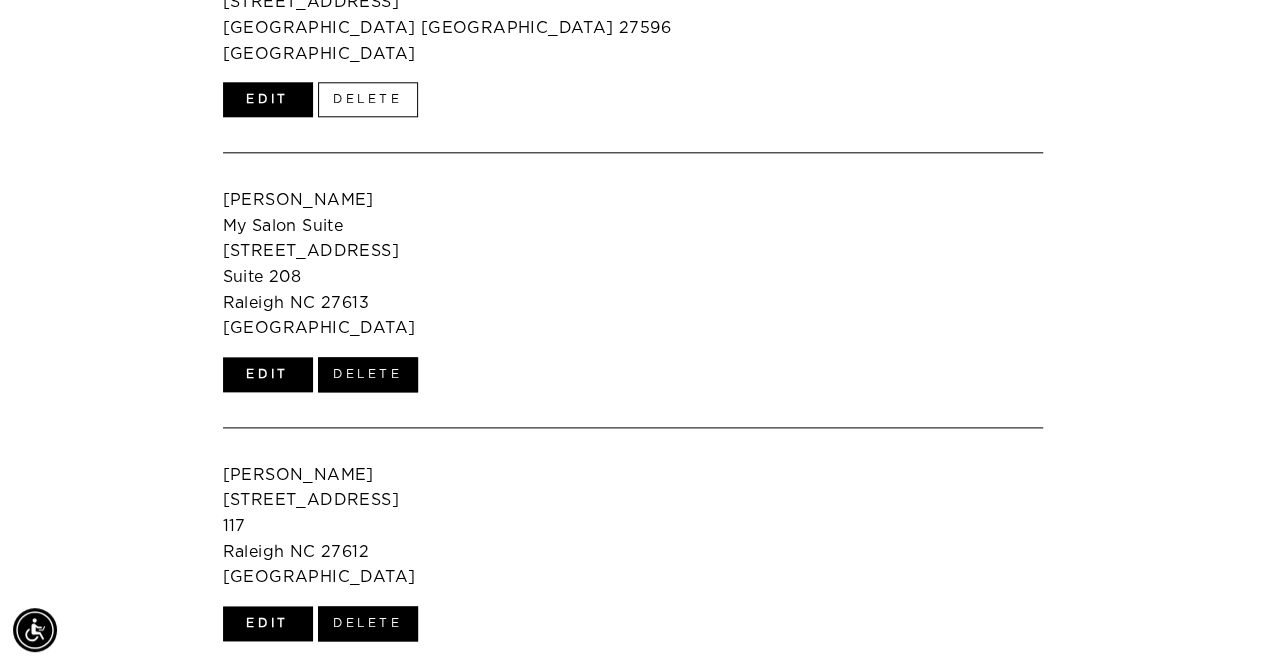 scroll, scrollTop: 1058, scrollLeft: 0, axis: vertical 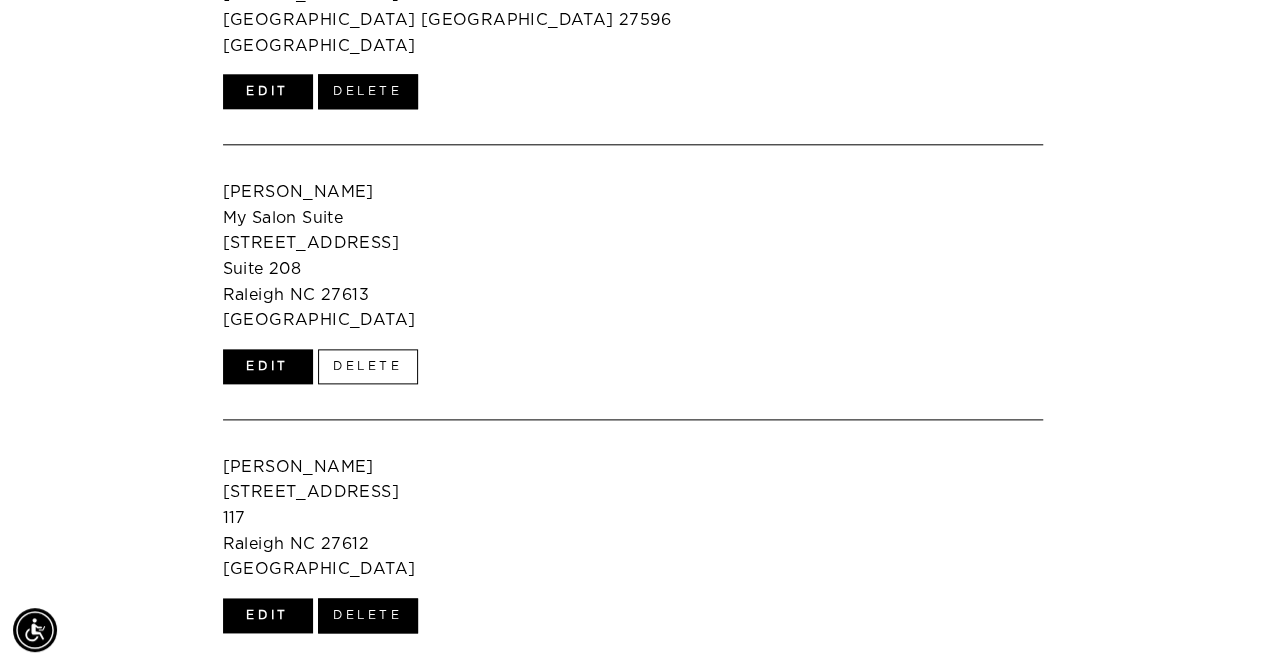 click on "Delete" at bounding box center [368, 366] 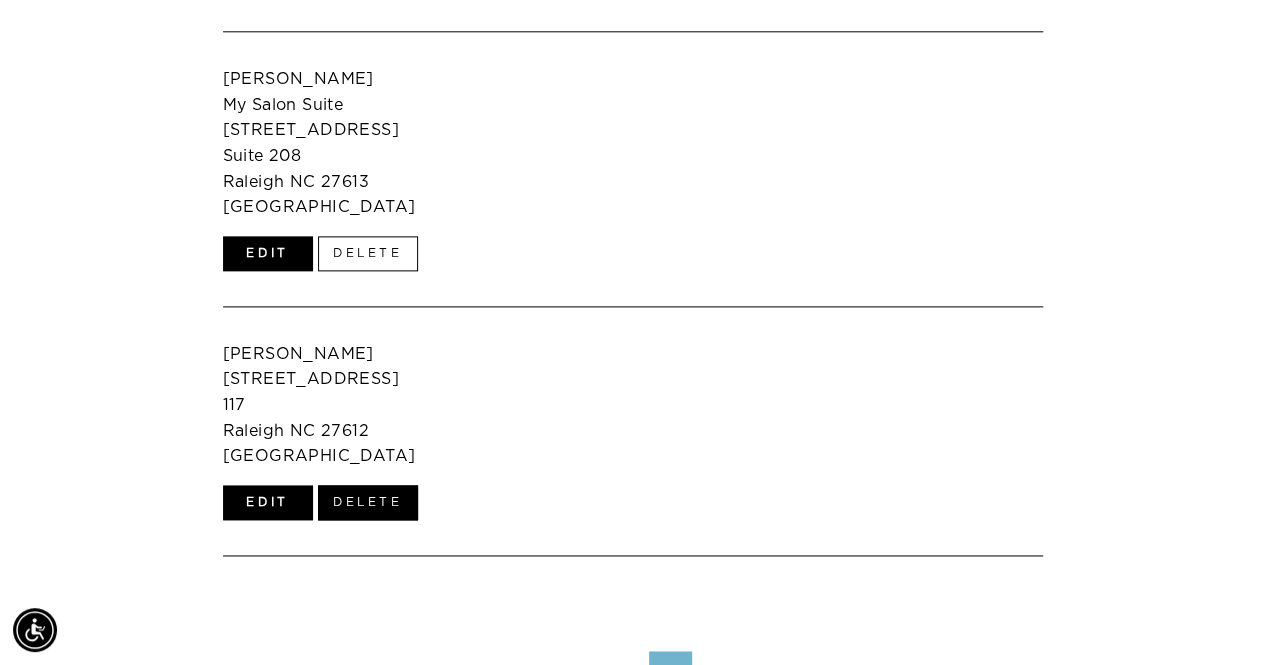 scroll, scrollTop: 1312, scrollLeft: 0, axis: vertical 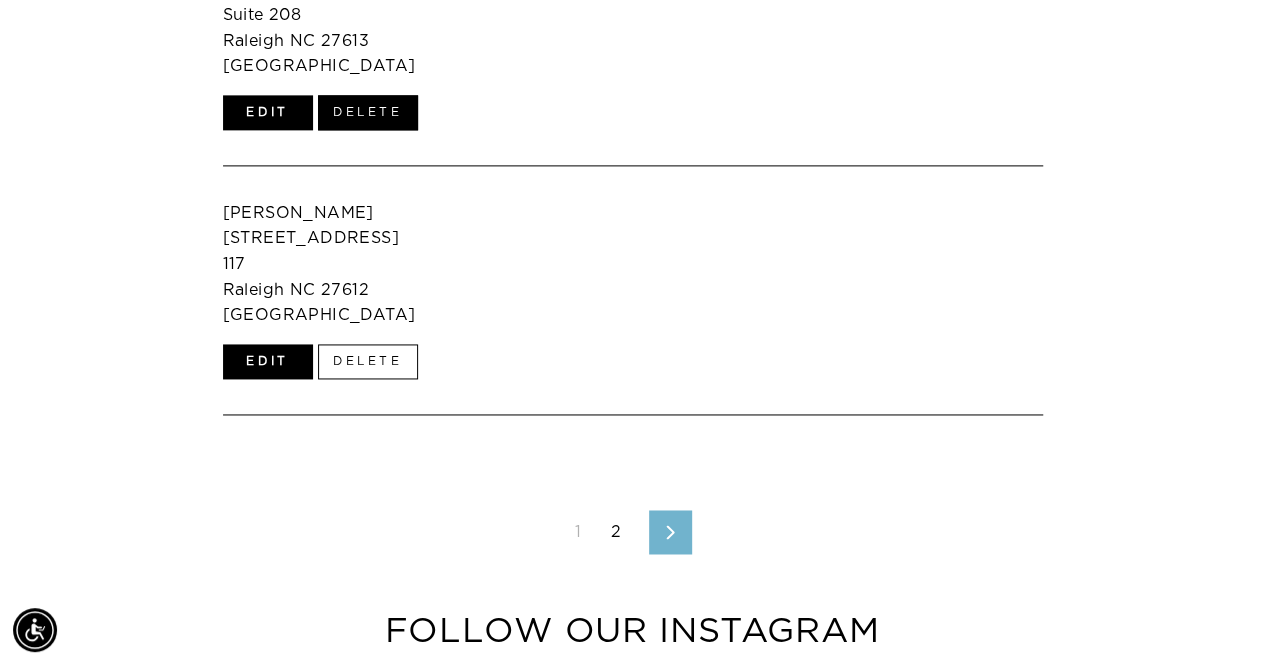 click on "Delete" at bounding box center (368, 361) 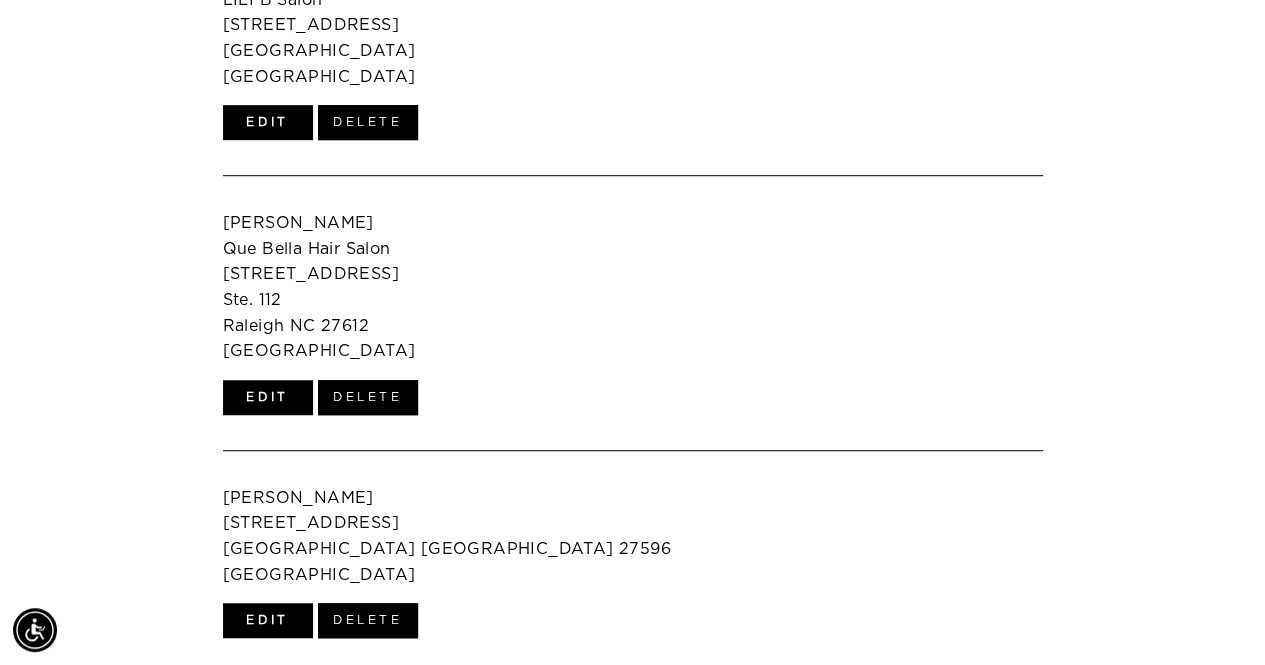 scroll, scrollTop: 532, scrollLeft: 0, axis: vertical 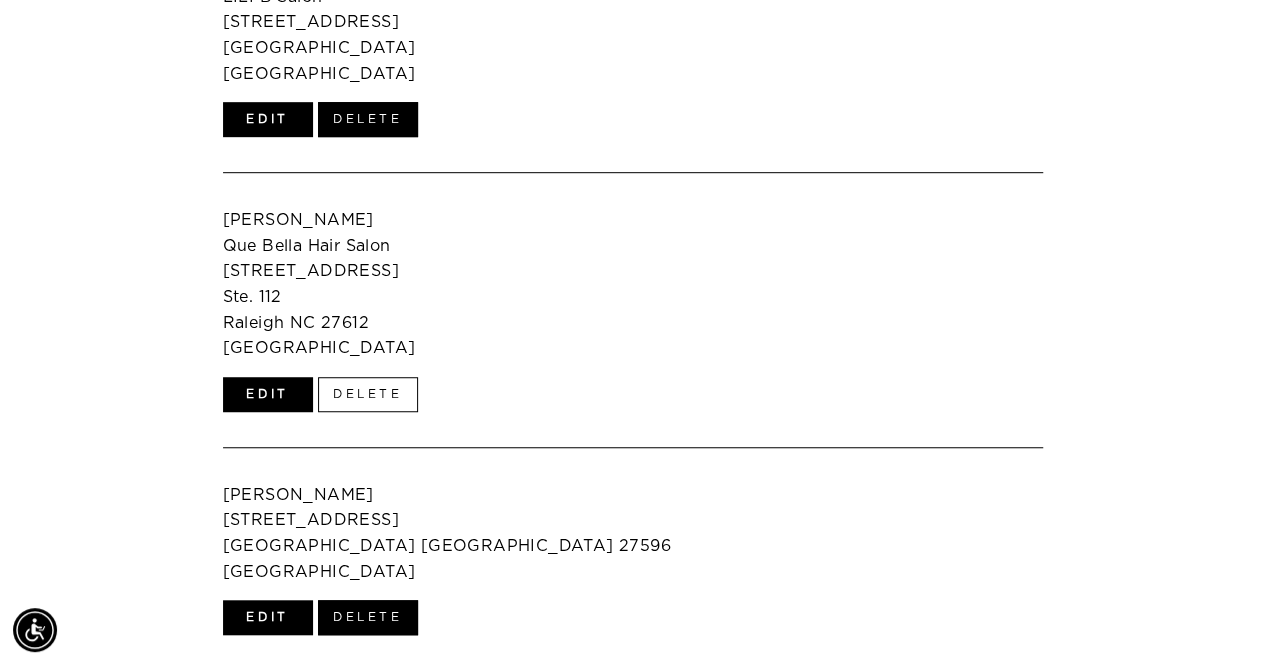 click on "Delete" at bounding box center [368, 394] 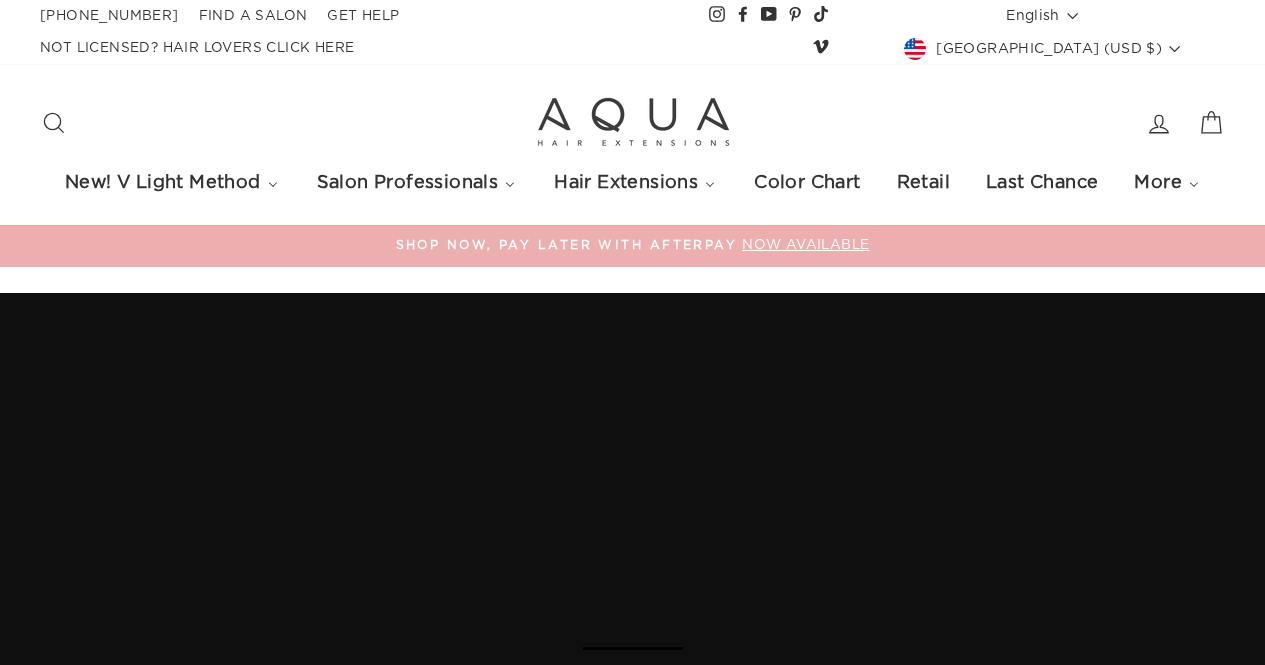 scroll, scrollTop: 0, scrollLeft: 0, axis: both 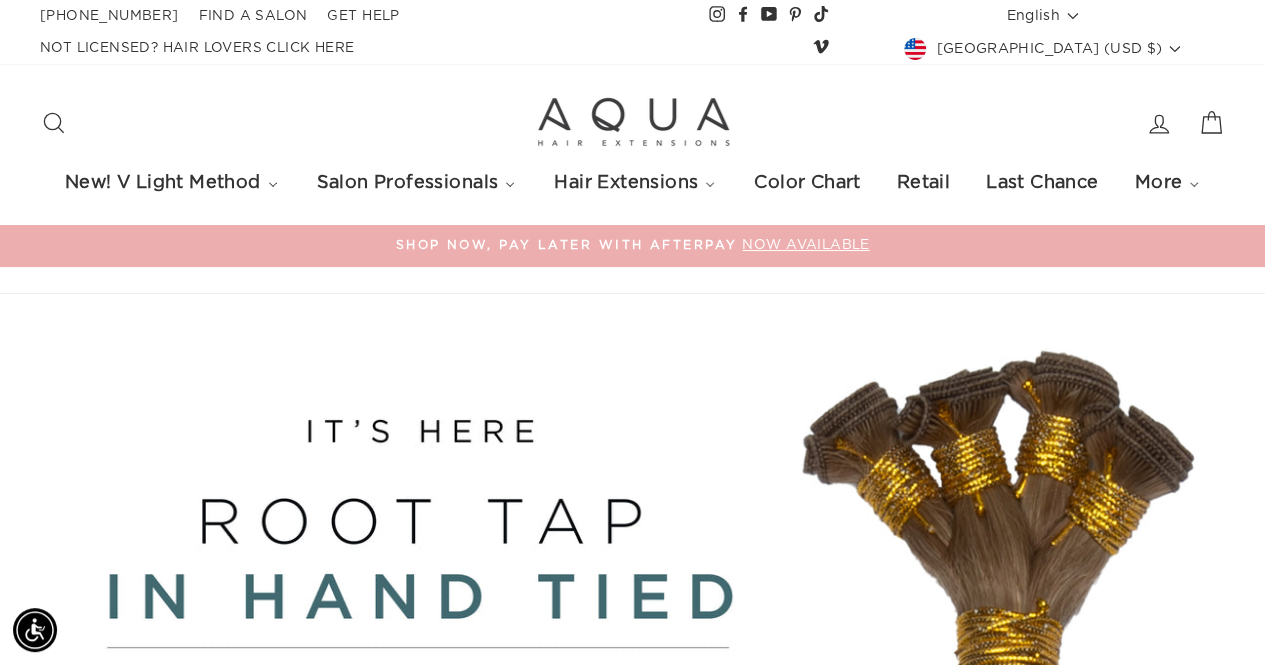 click 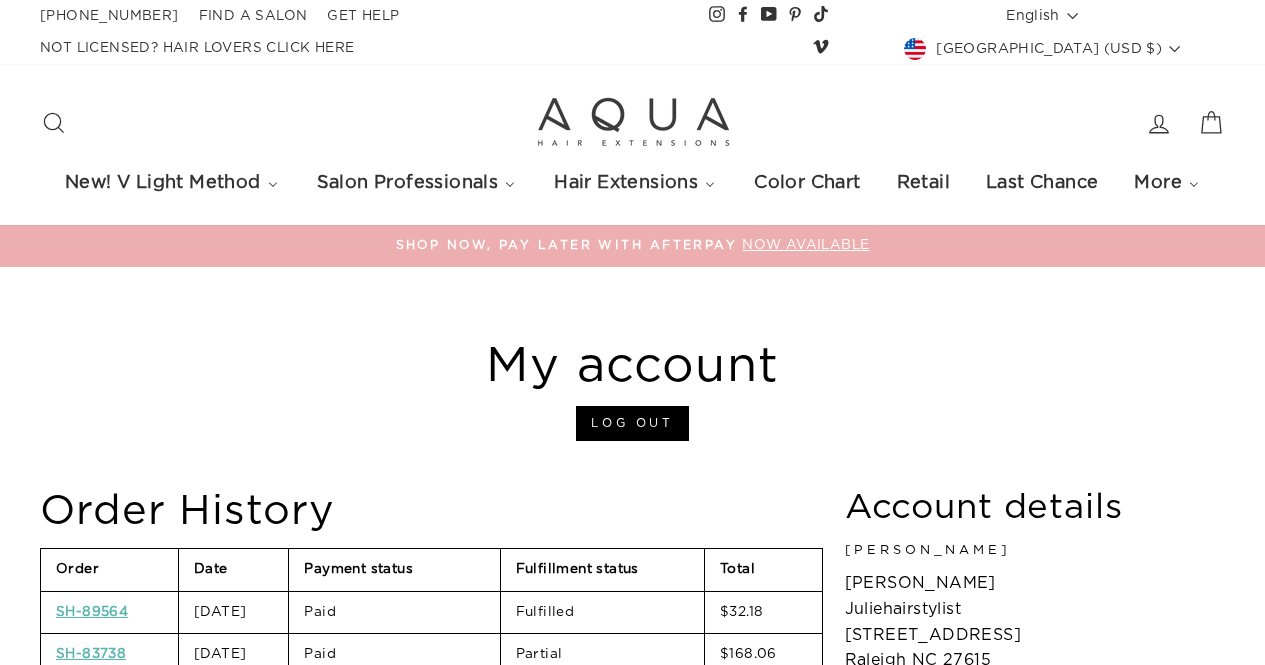 scroll, scrollTop: 0, scrollLeft: 0, axis: both 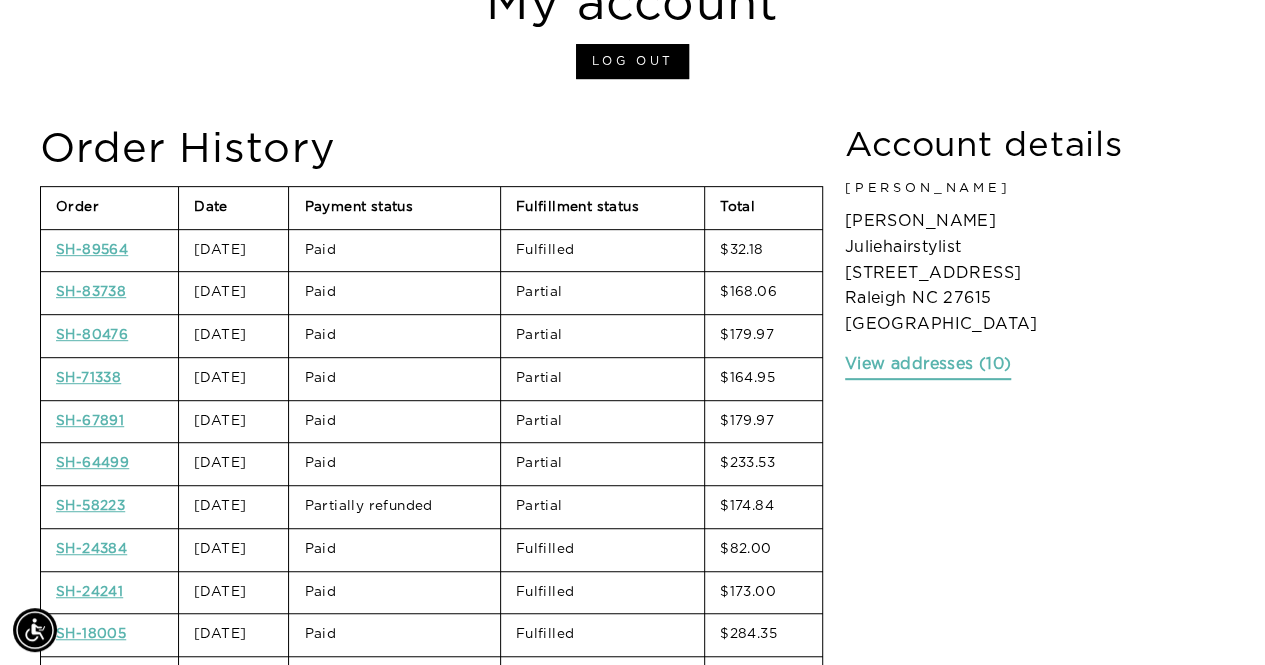 click on "View addresses (10)" at bounding box center (928, 365) 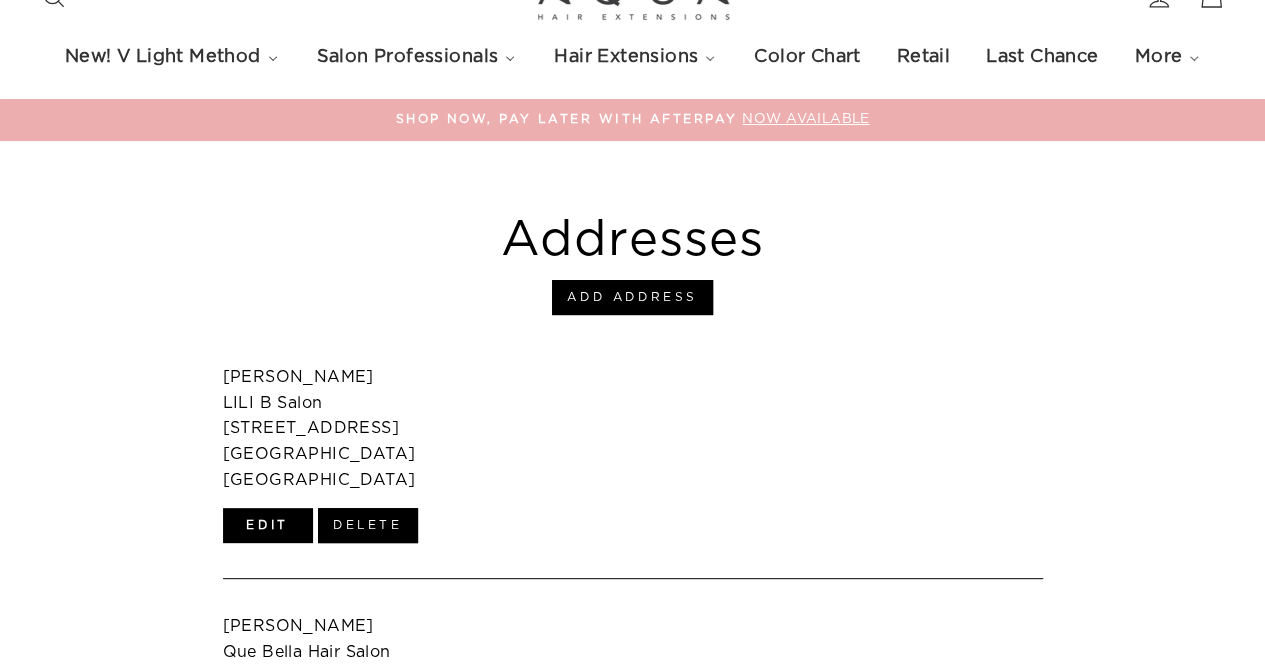 scroll, scrollTop: 126, scrollLeft: 0, axis: vertical 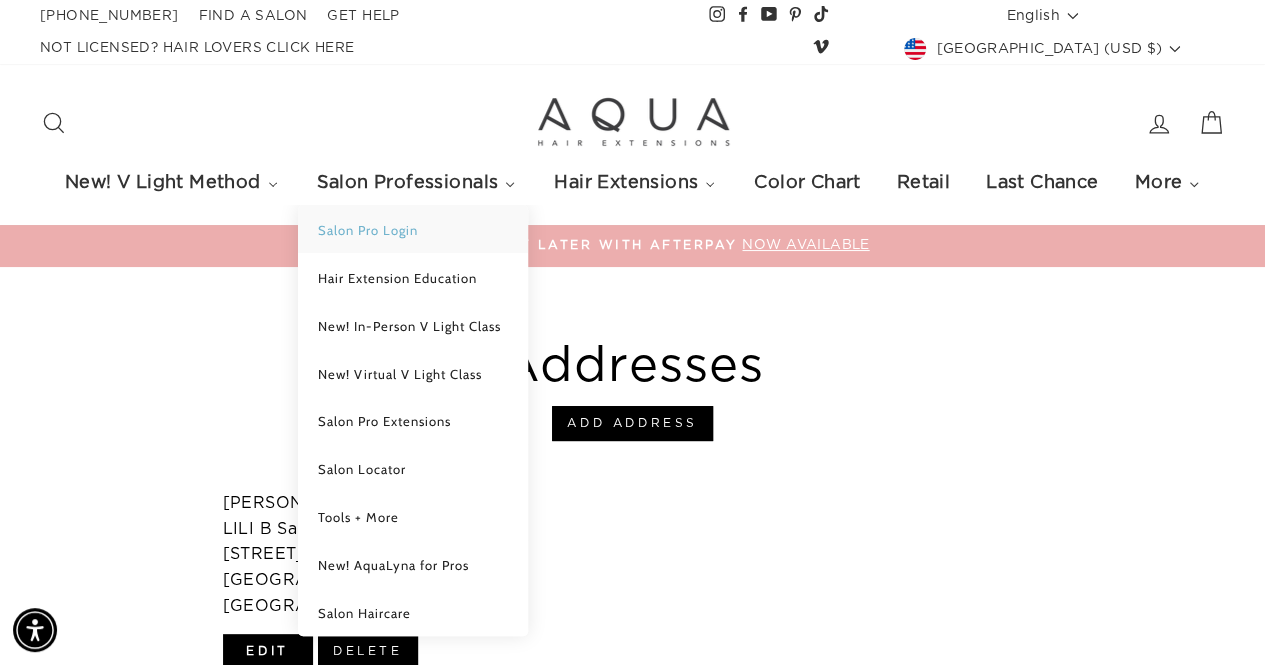 click on "Salon Pro Login" at bounding box center (368, 230) 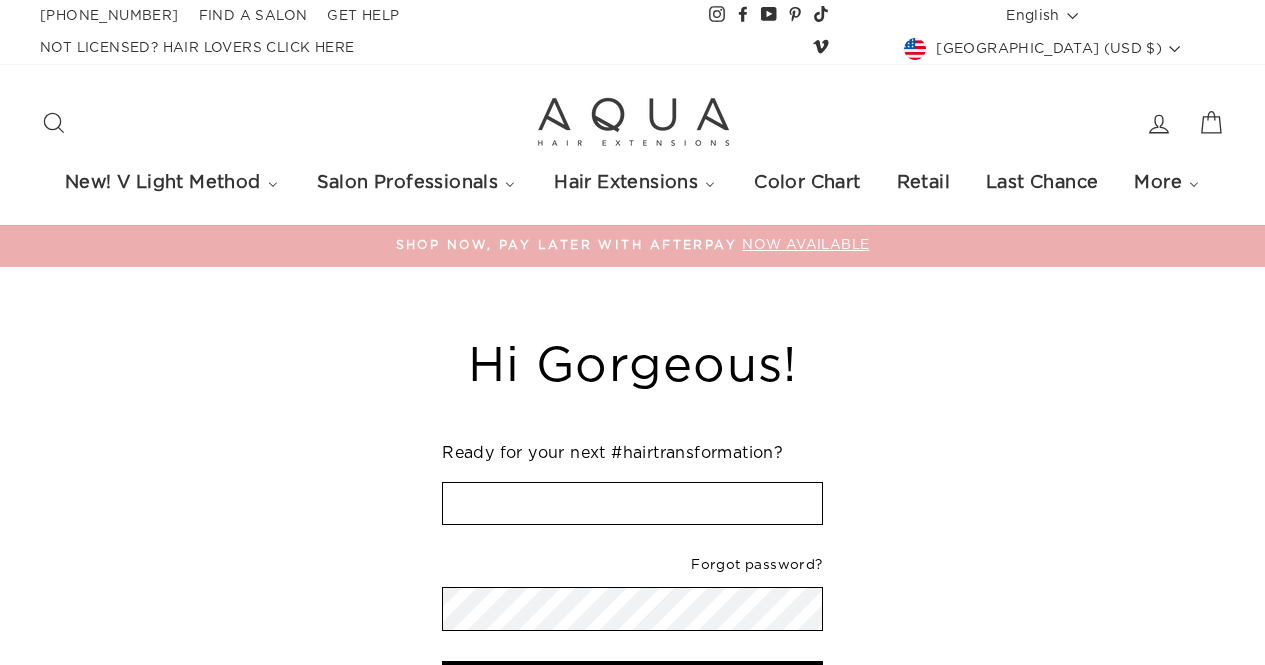 scroll, scrollTop: 0, scrollLeft: 0, axis: both 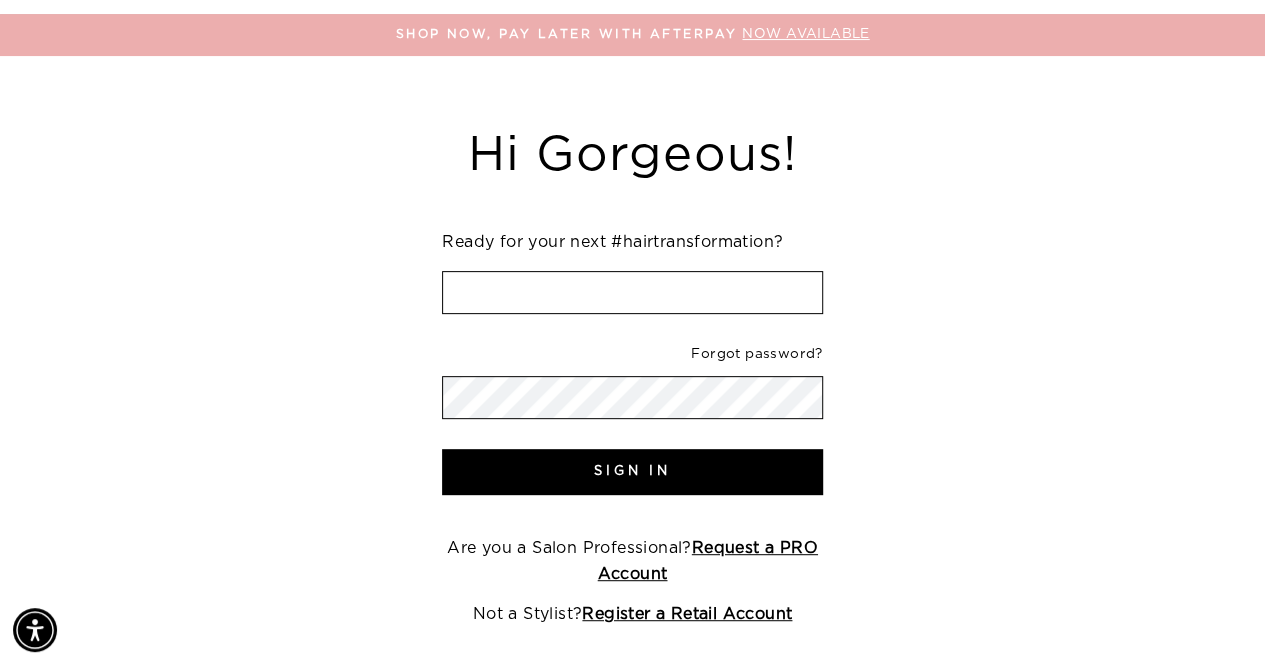 type on "[EMAIL_ADDRESS][DOMAIN_NAME]" 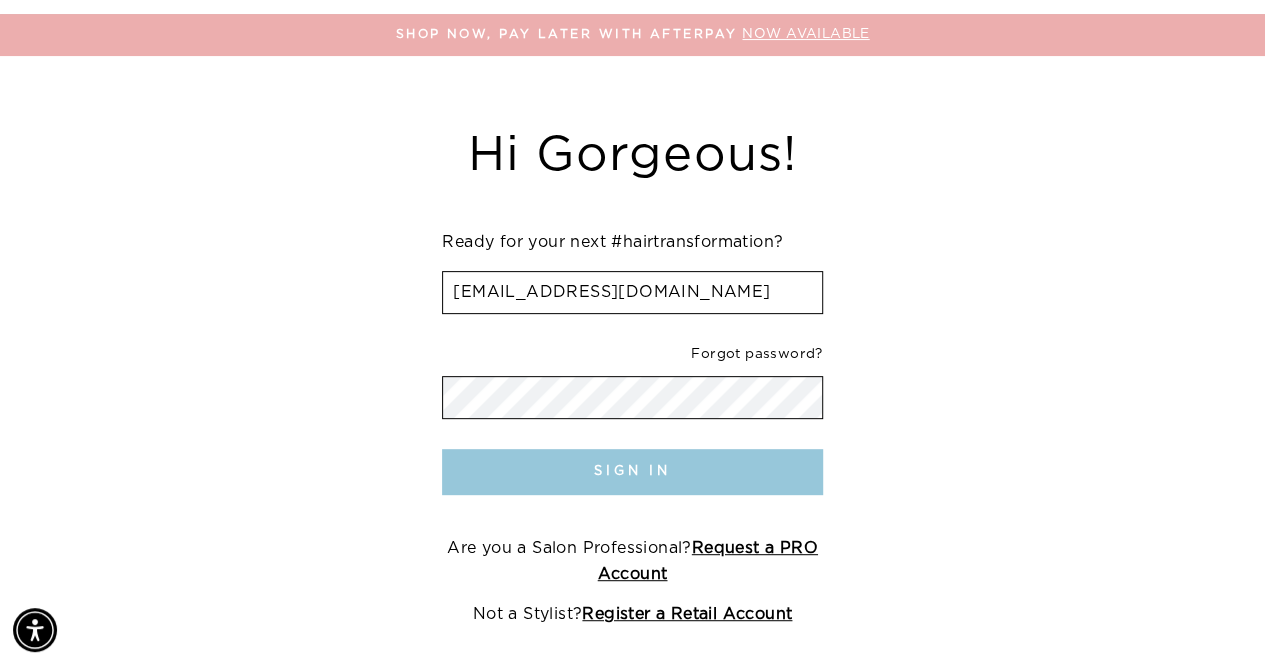 click on "Sign In" at bounding box center (632, 472) 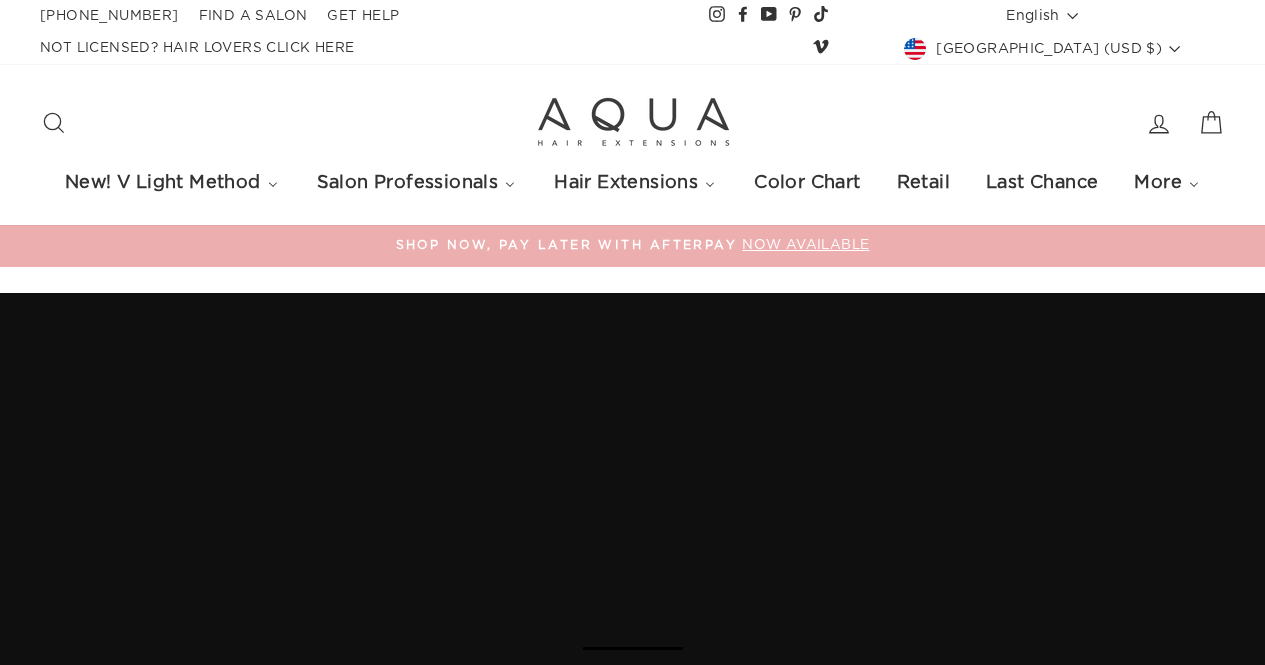 scroll, scrollTop: 0, scrollLeft: 0, axis: both 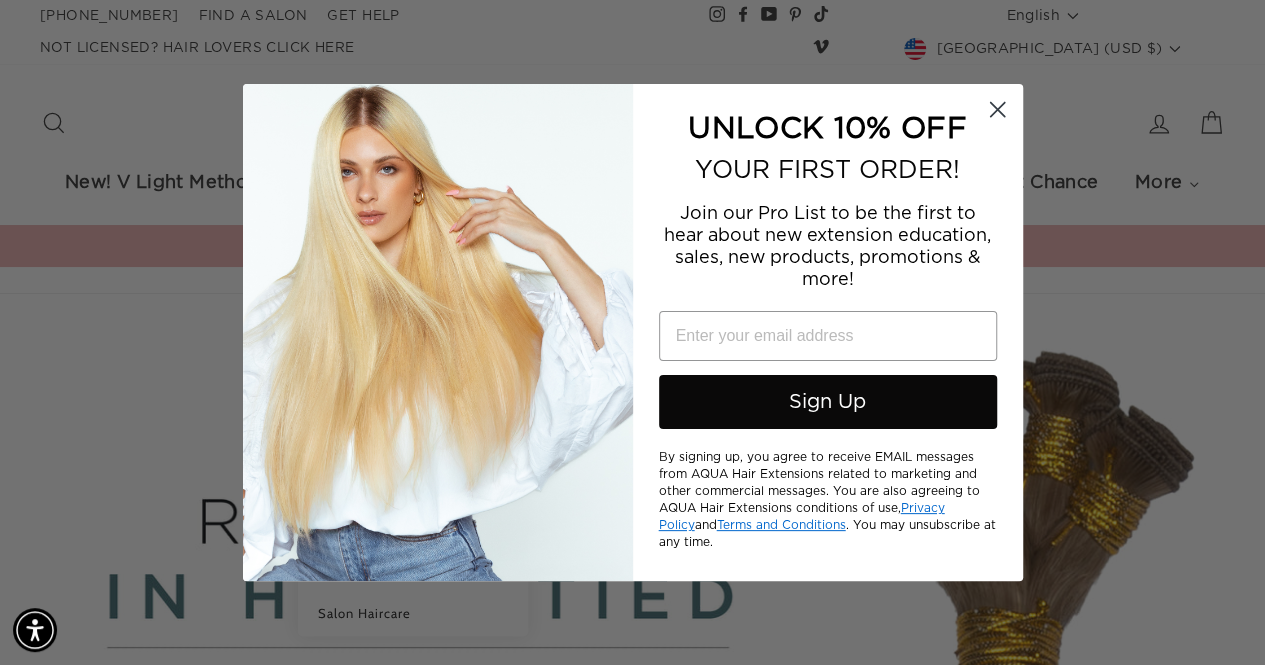 click 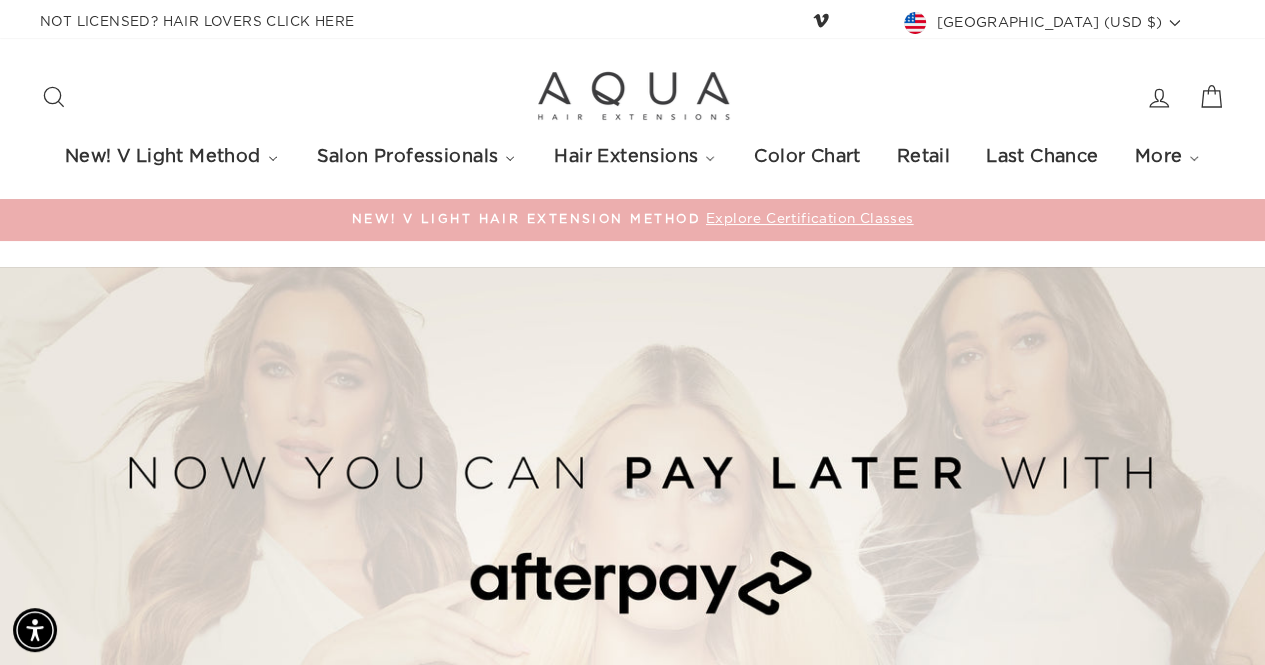 scroll, scrollTop: 0, scrollLeft: 0, axis: both 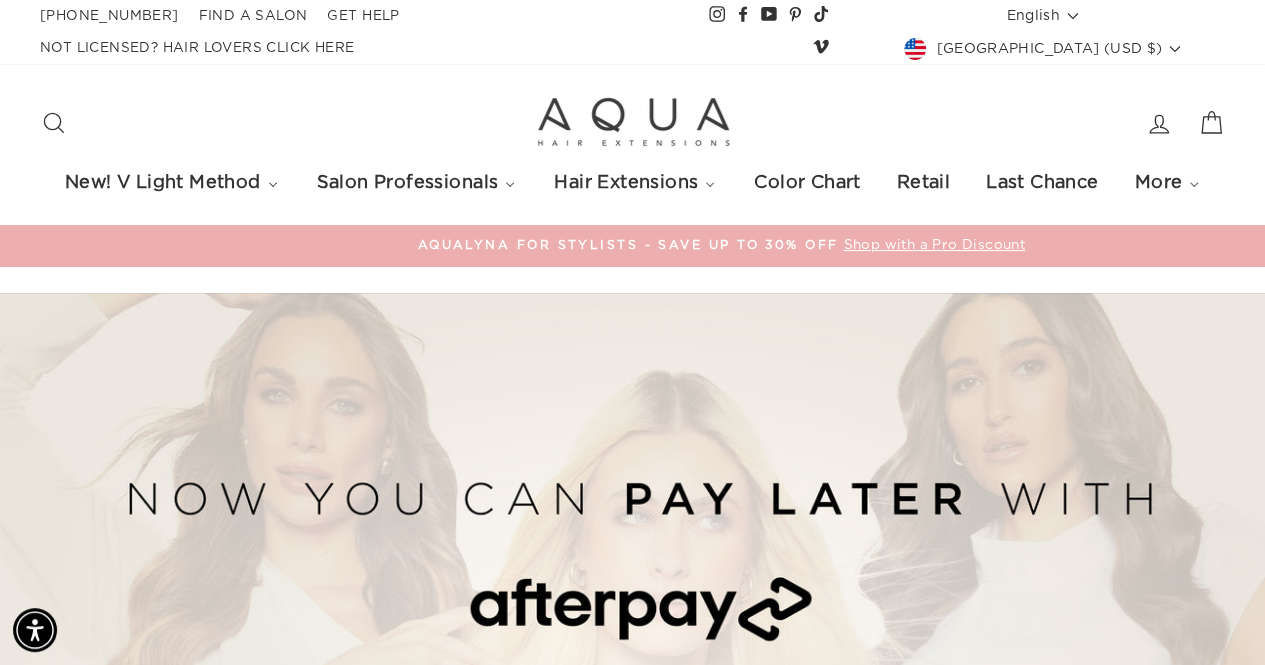 click on "Account" at bounding box center [1159, 123] 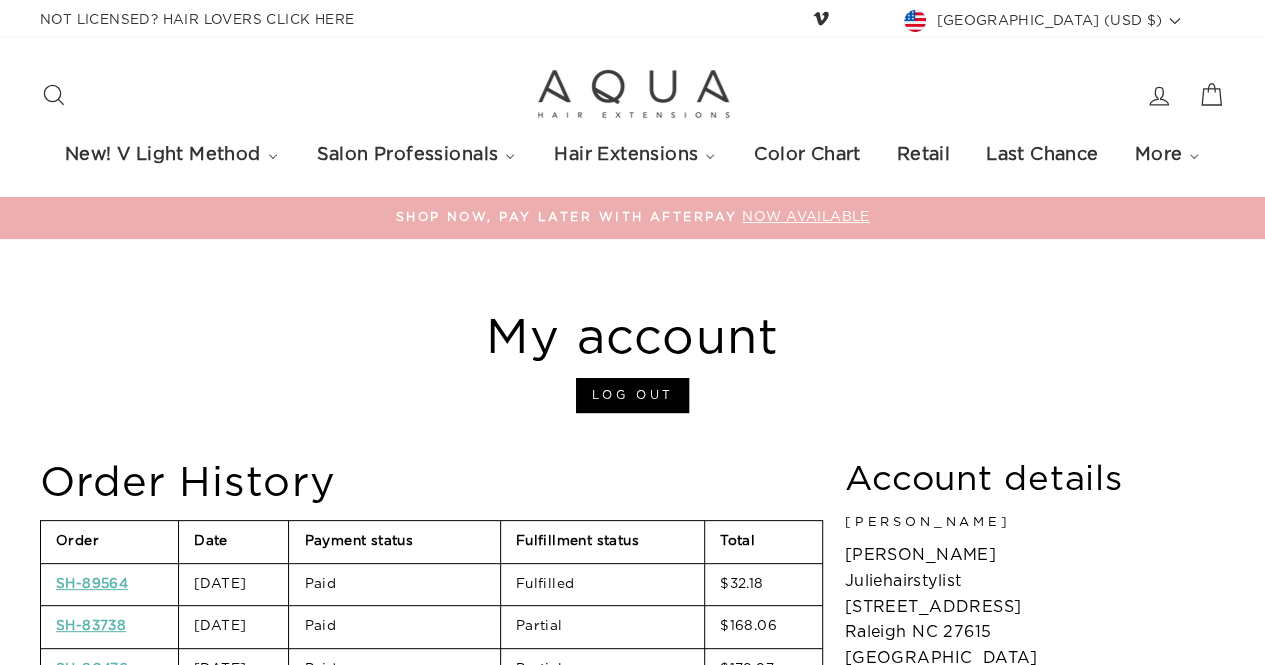 scroll, scrollTop: 22, scrollLeft: 0, axis: vertical 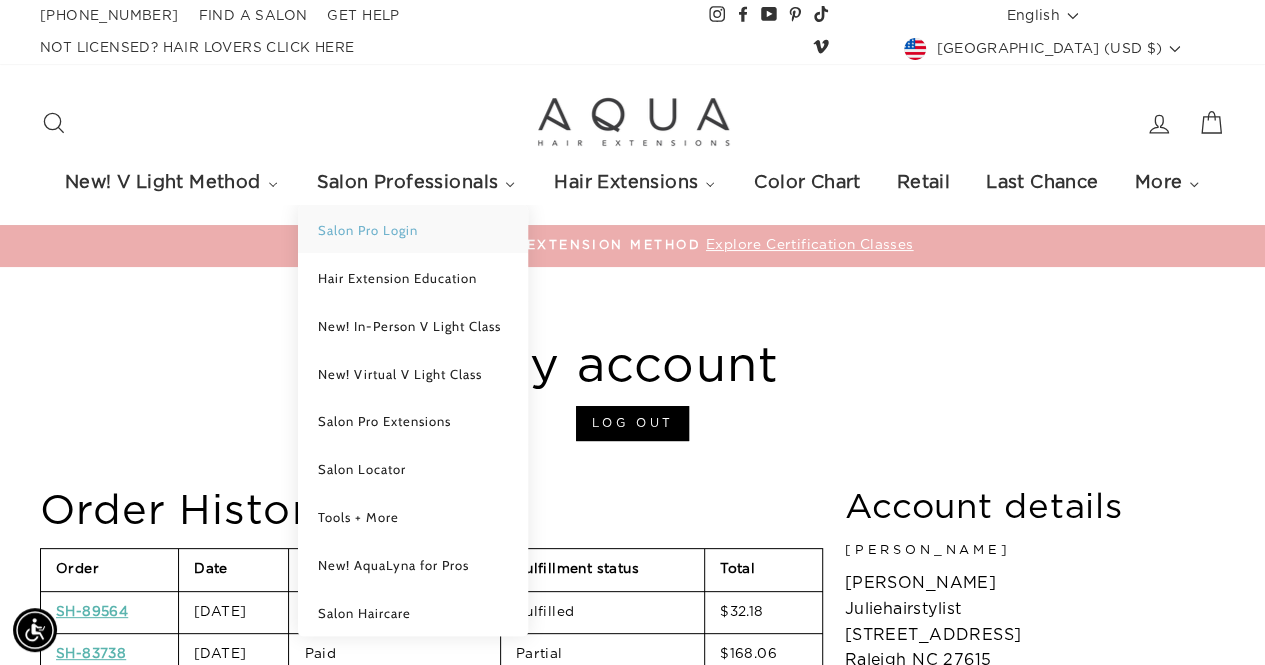 click on "Salon Pro Login" at bounding box center (368, 230) 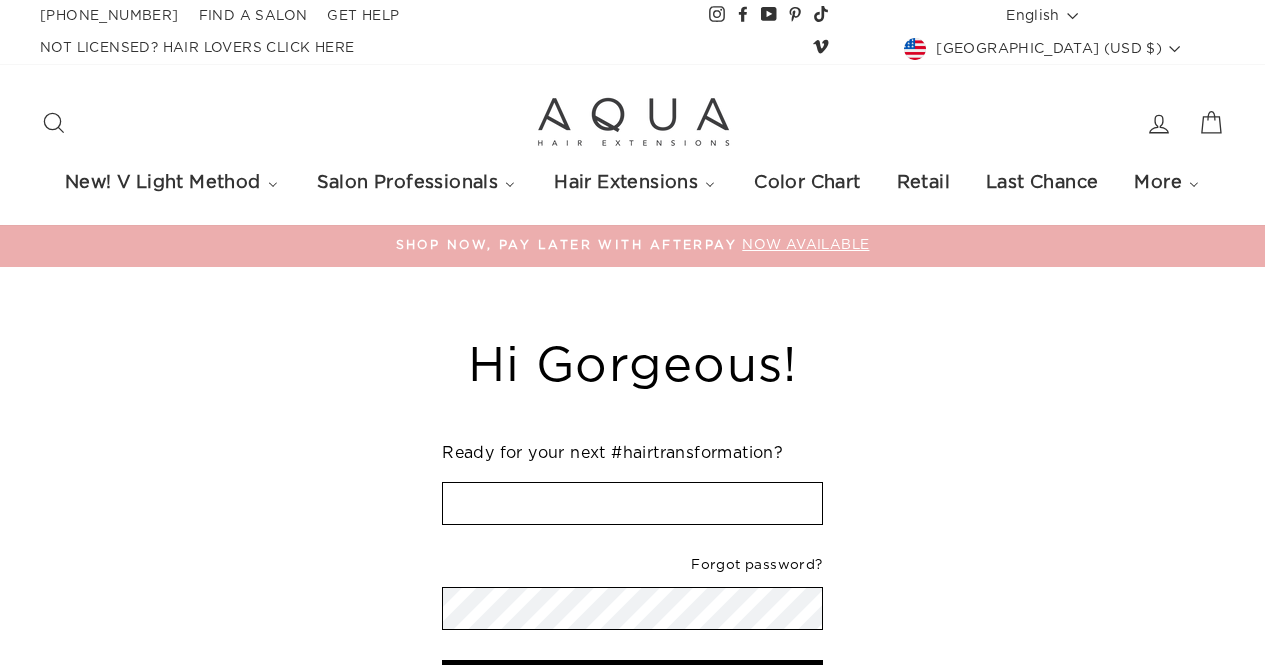 scroll, scrollTop: 0, scrollLeft: 0, axis: both 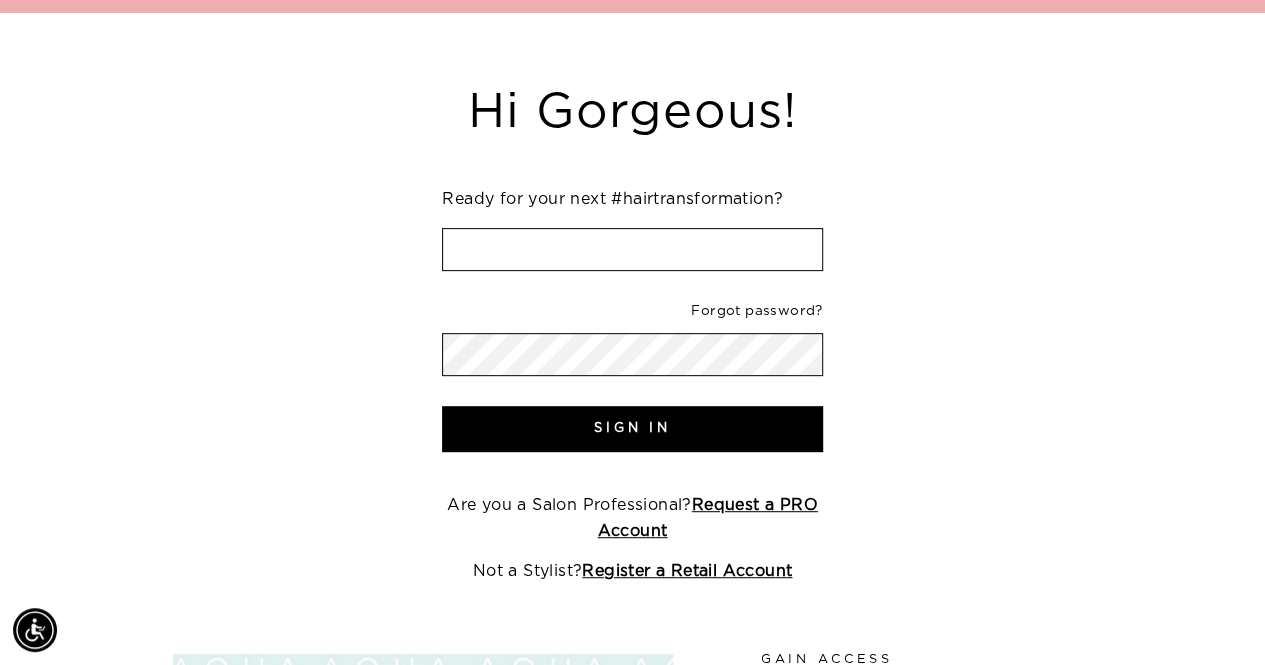 type on "[EMAIL_ADDRESS][DOMAIN_NAME]" 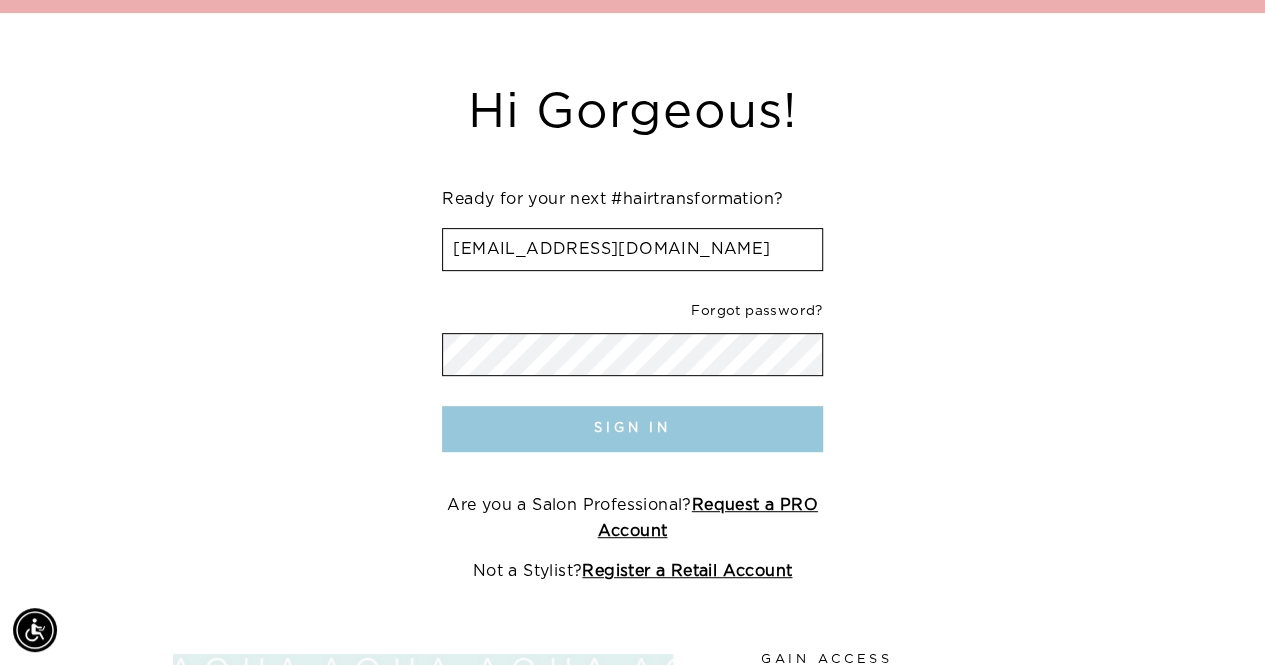 click on "Sign In" at bounding box center (632, 429) 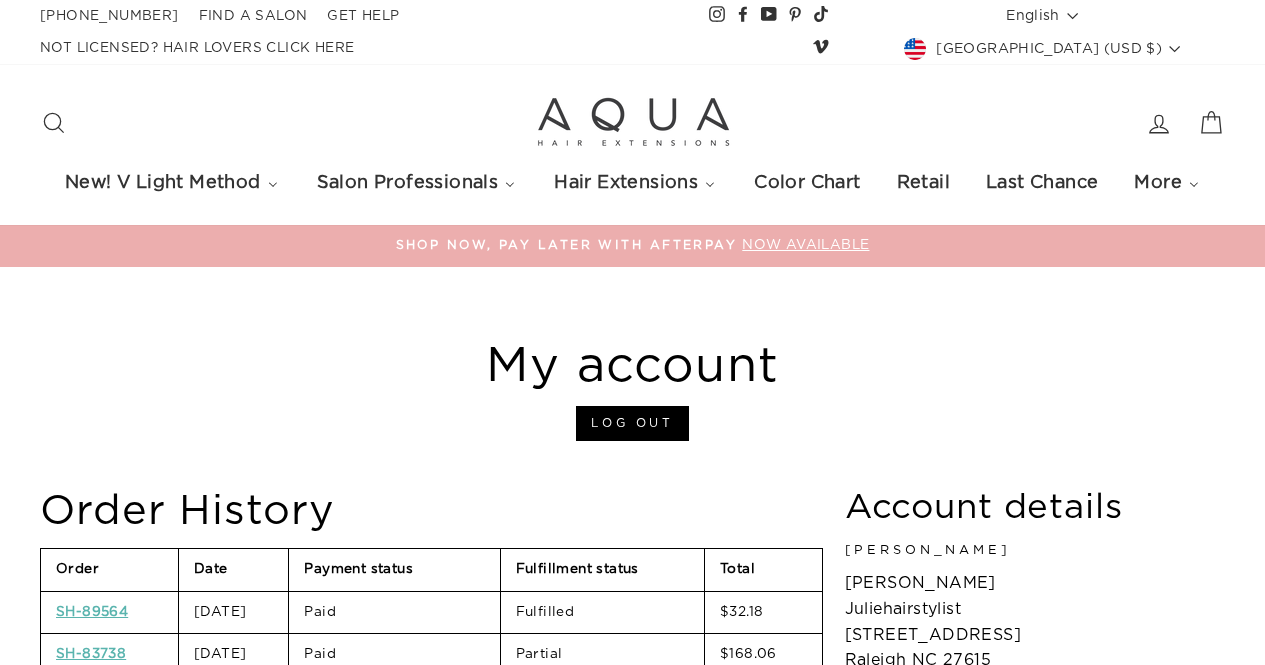 scroll, scrollTop: 0, scrollLeft: 0, axis: both 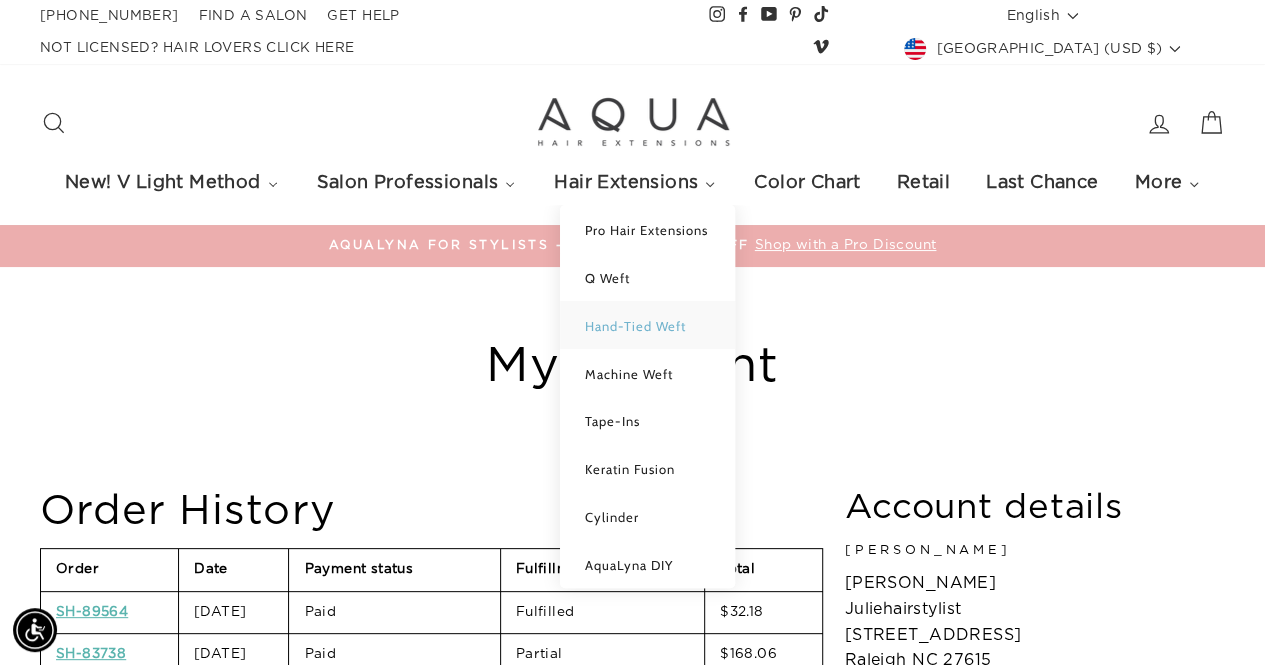 click on "Hand-Tied Weft" at bounding box center [635, 326] 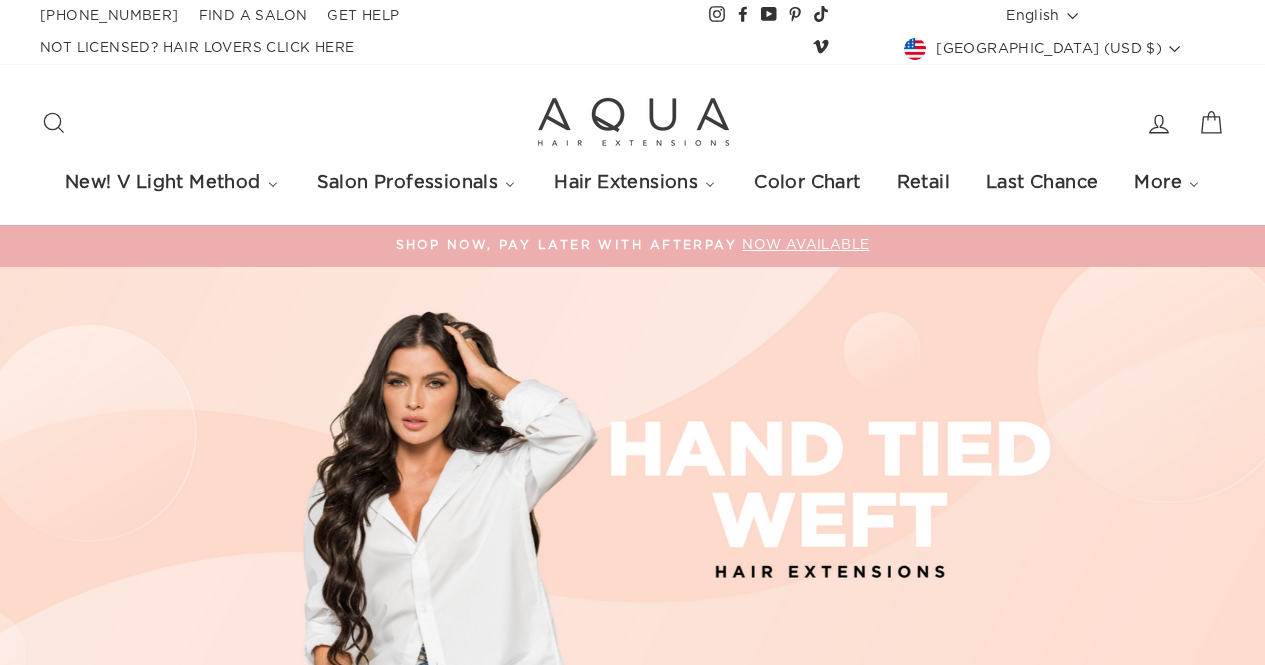select on "manual" 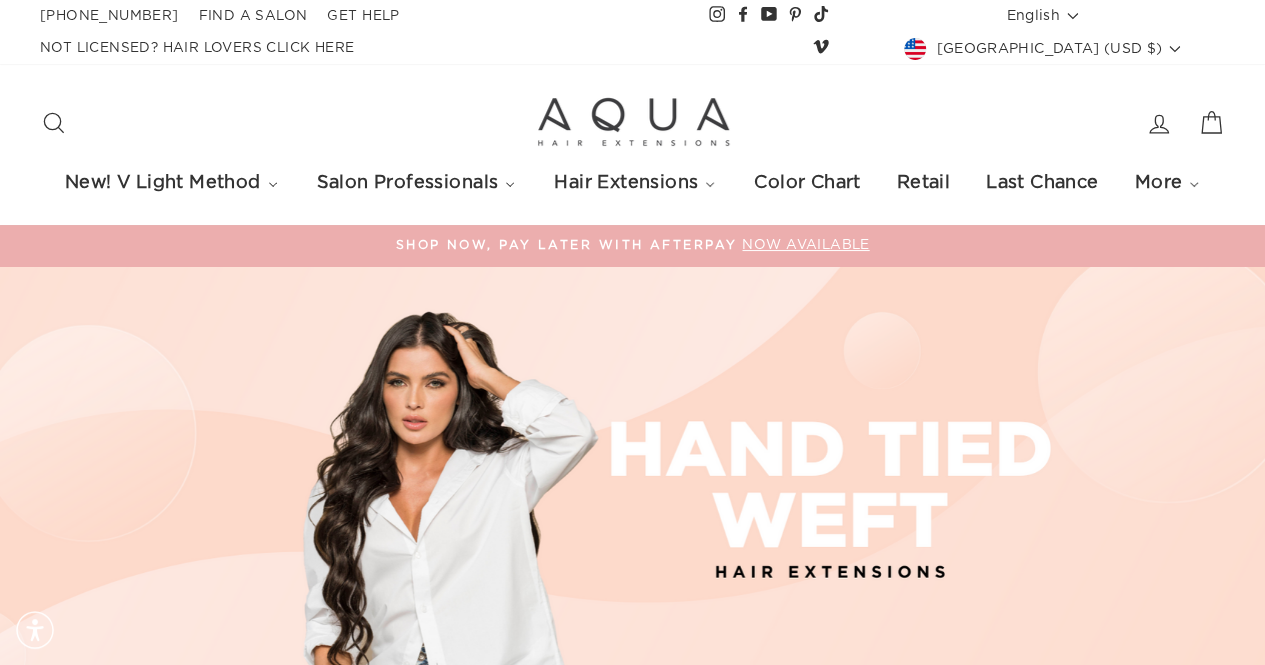scroll, scrollTop: 0, scrollLeft: 0, axis: both 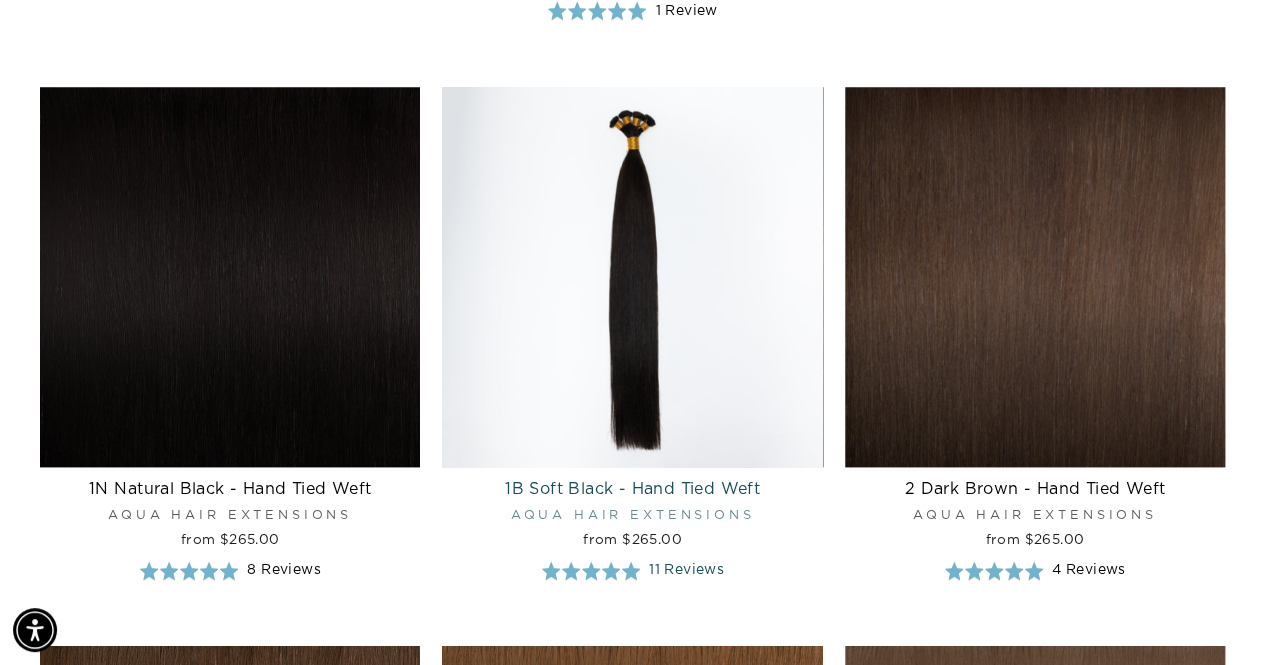 click at bounding box center (632, 277) 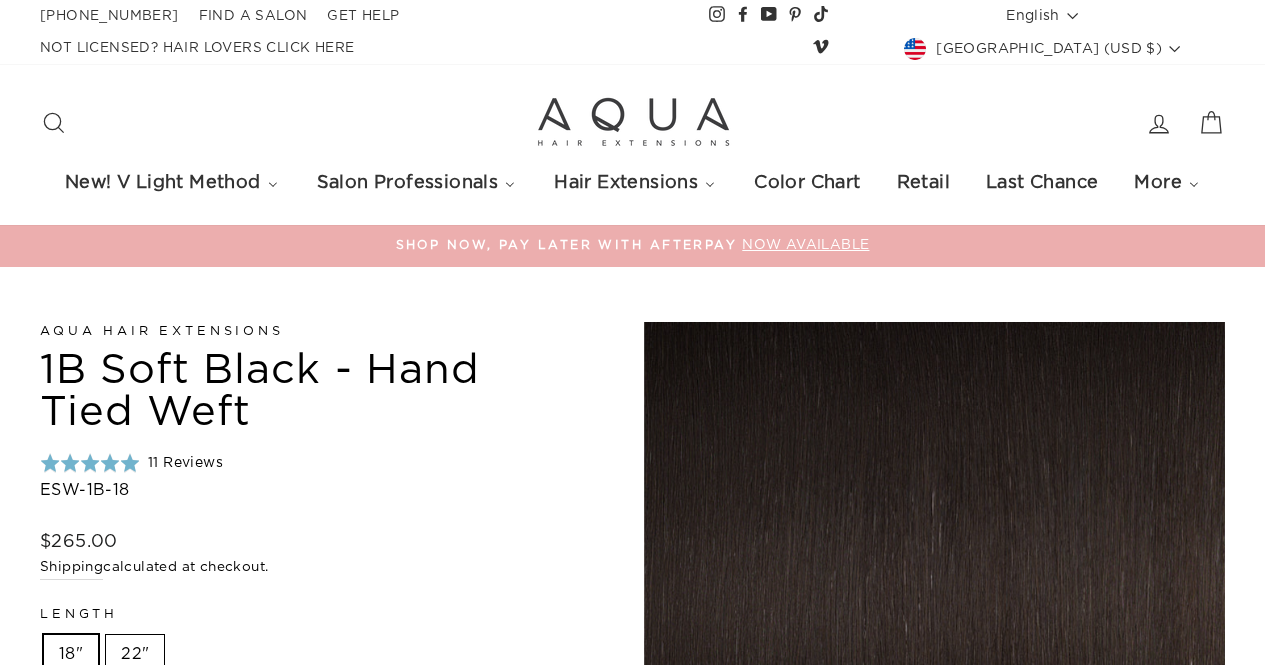 scroll, scrollTop: 0, scrollLeft: 0, axis: both 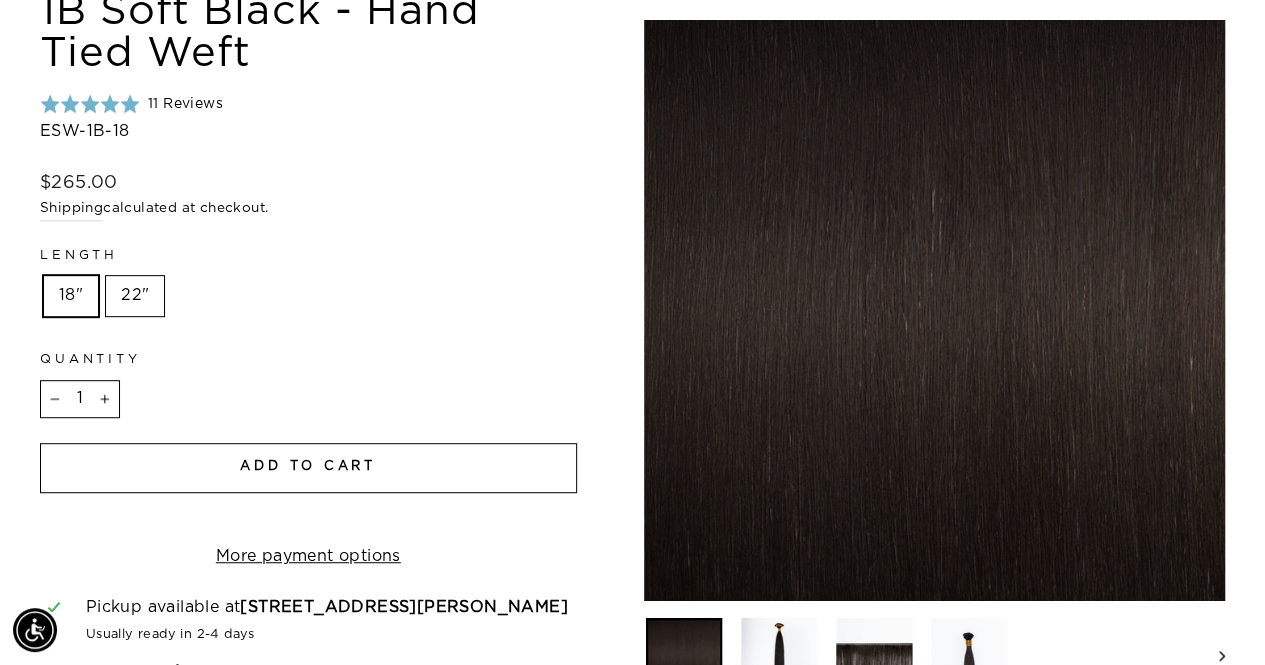 click on "Add to cart" at bounding box center [308, 468] 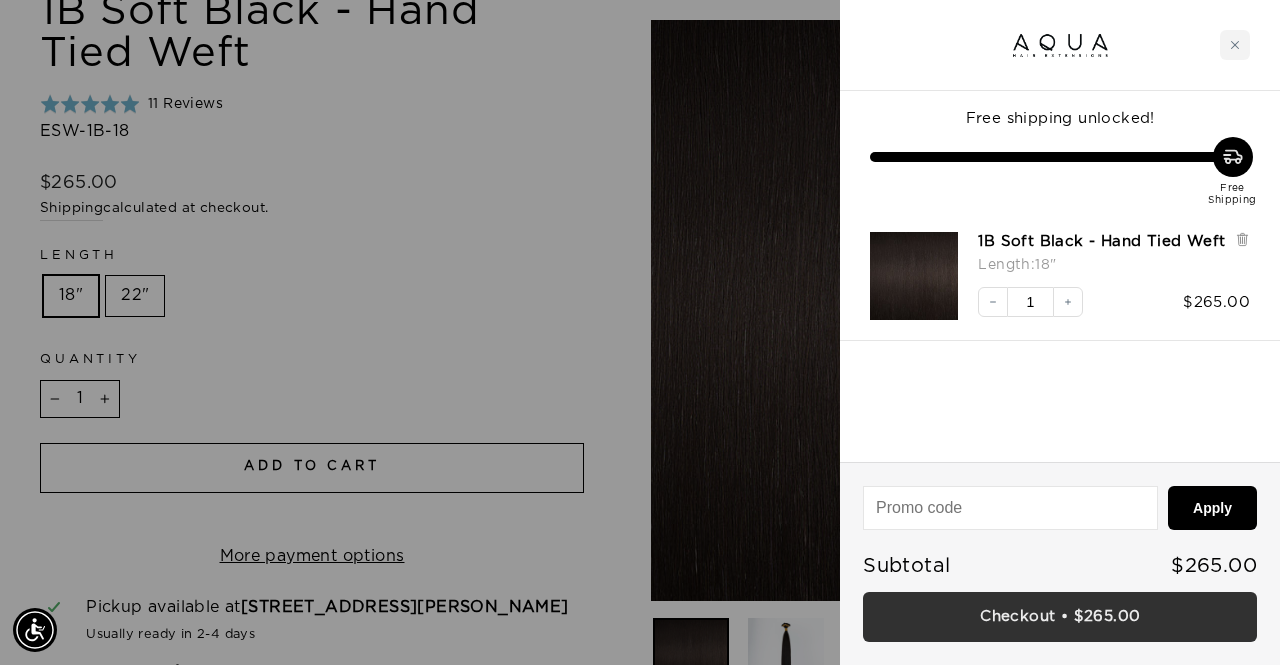 click on "Checkout • $265.00" at bounding box center [1060, 617] 